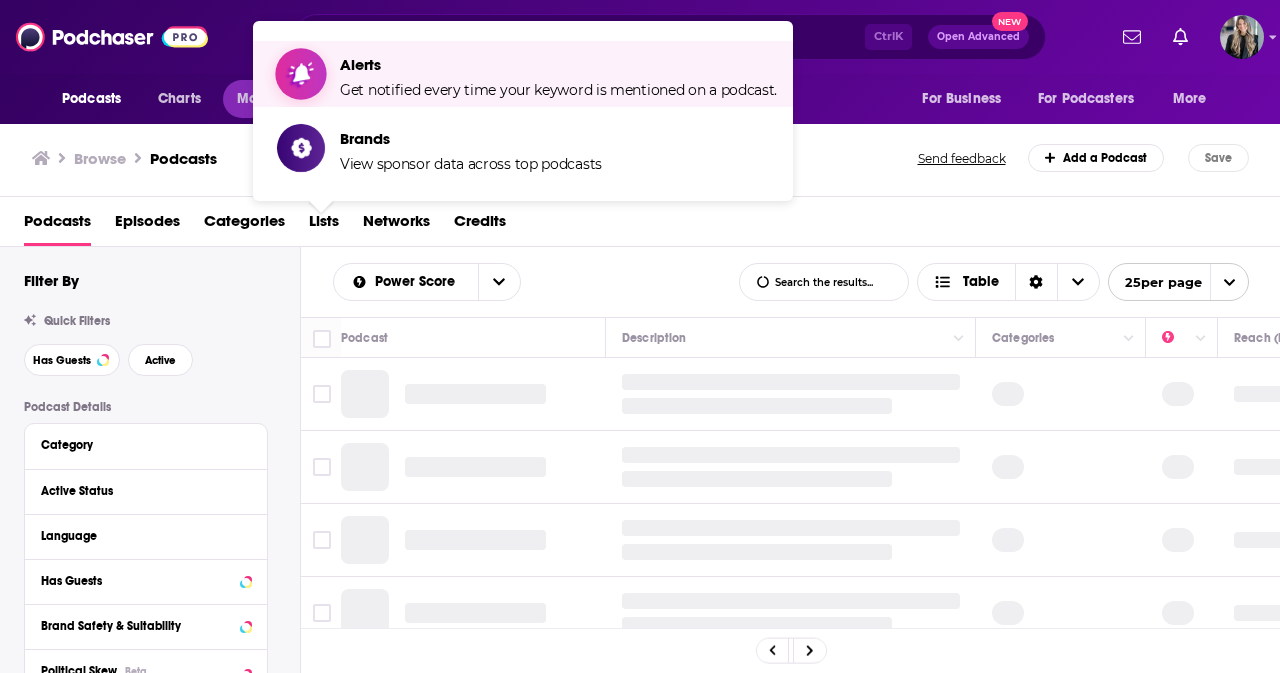 scroll, scrollTop: 0, scrollLeft: 0, axis: both 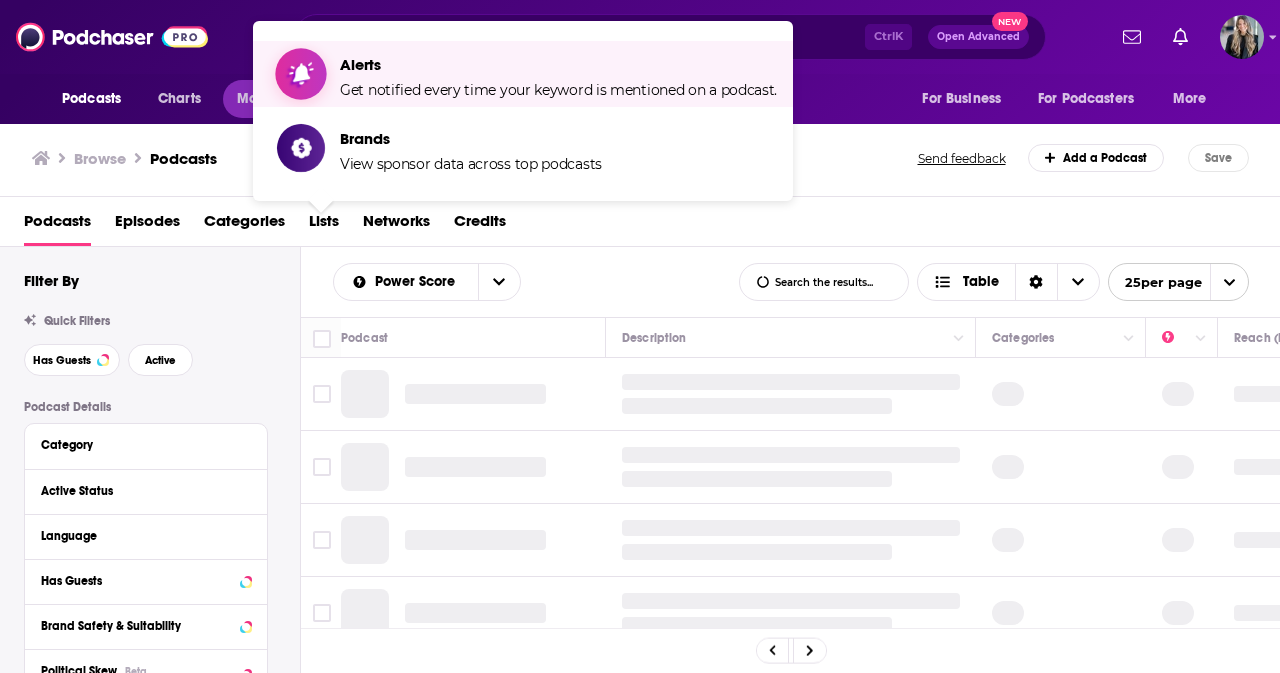 click on "Alerts Get notified every time your keyword is mentioned on a podcast." at bounding box center (558, 74) 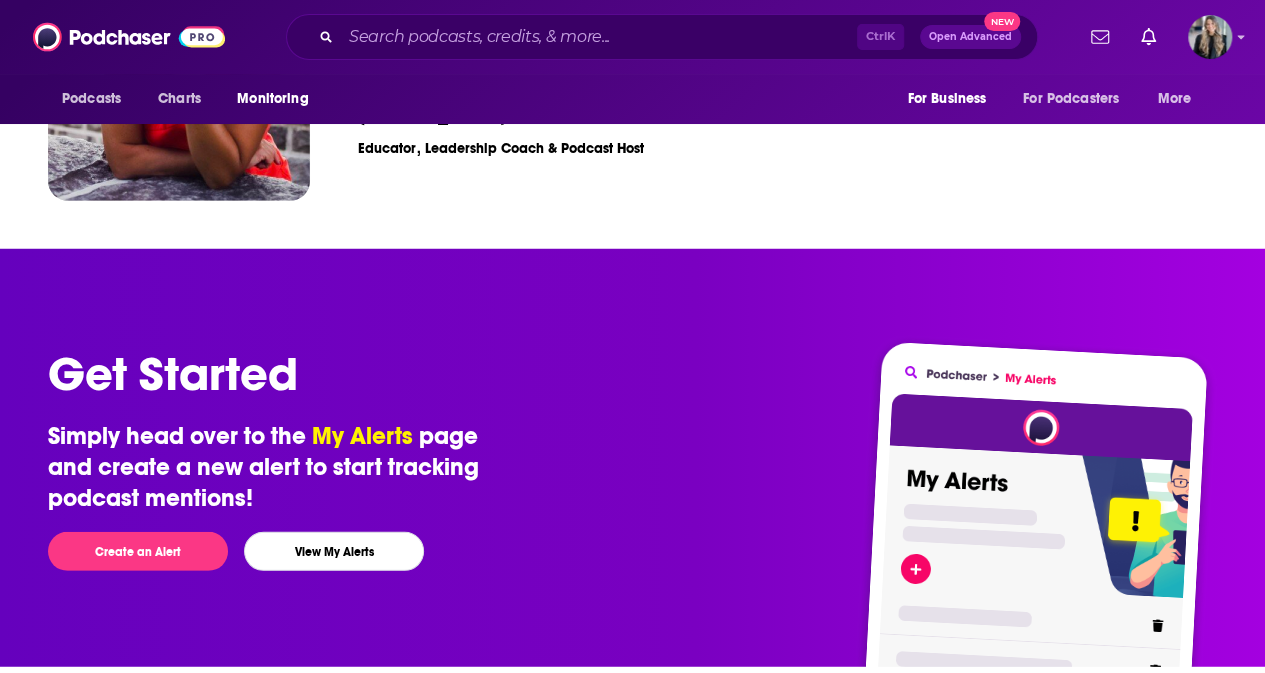 scroll, scrollTop: 2626, scrollLeft: 0, axis: vertical 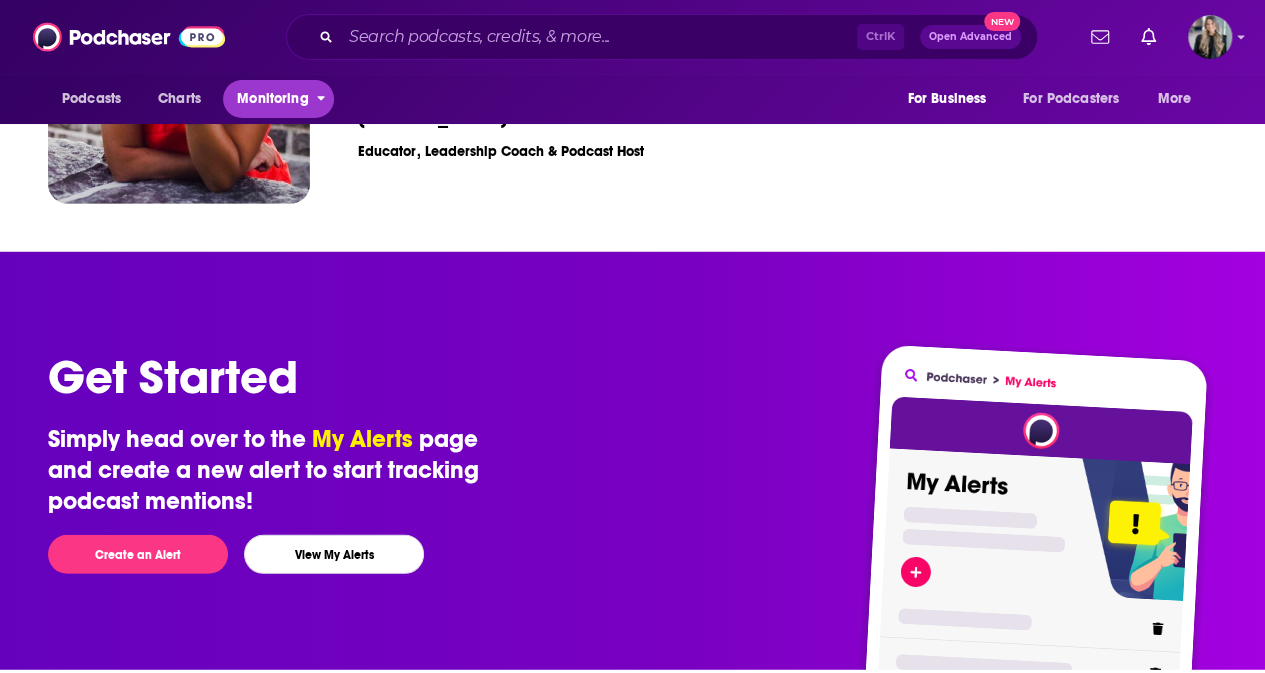 click on "Monitoring" at bounding box center [272, 99] 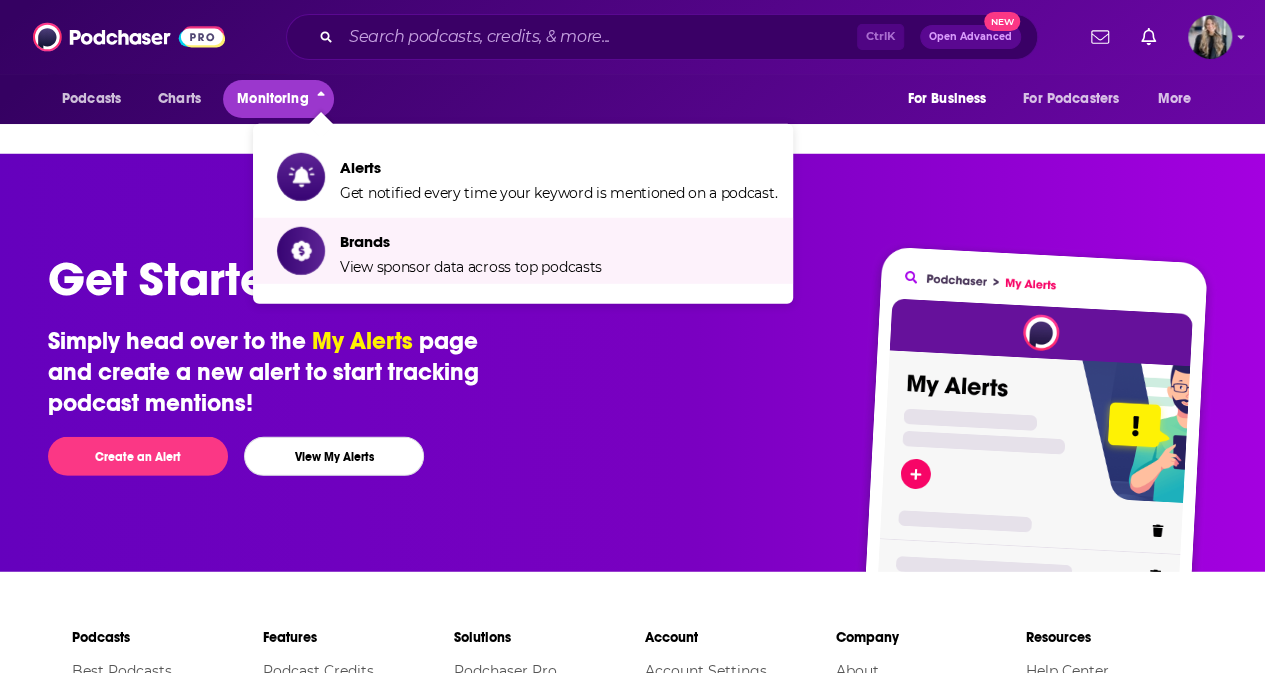 scroll, scrollTop: 2721, scrollLeft: 0, axis: vertical 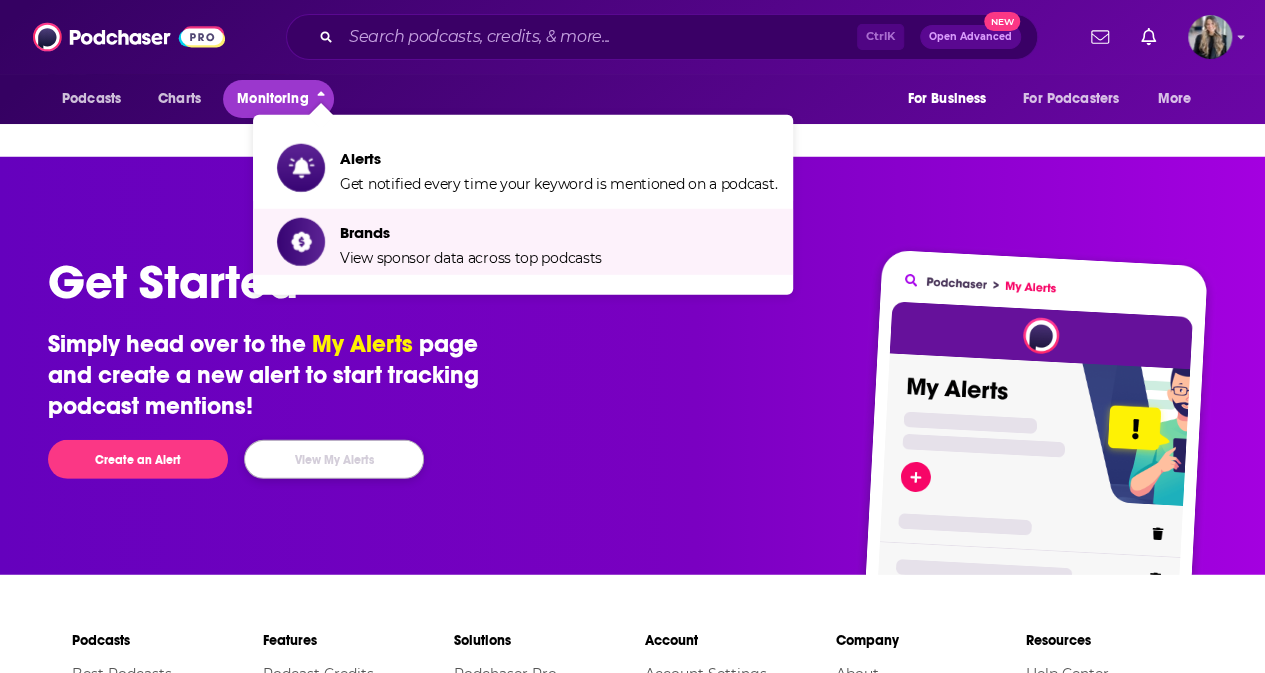 click on "View My Alerts" at bounding box center (334, 459) 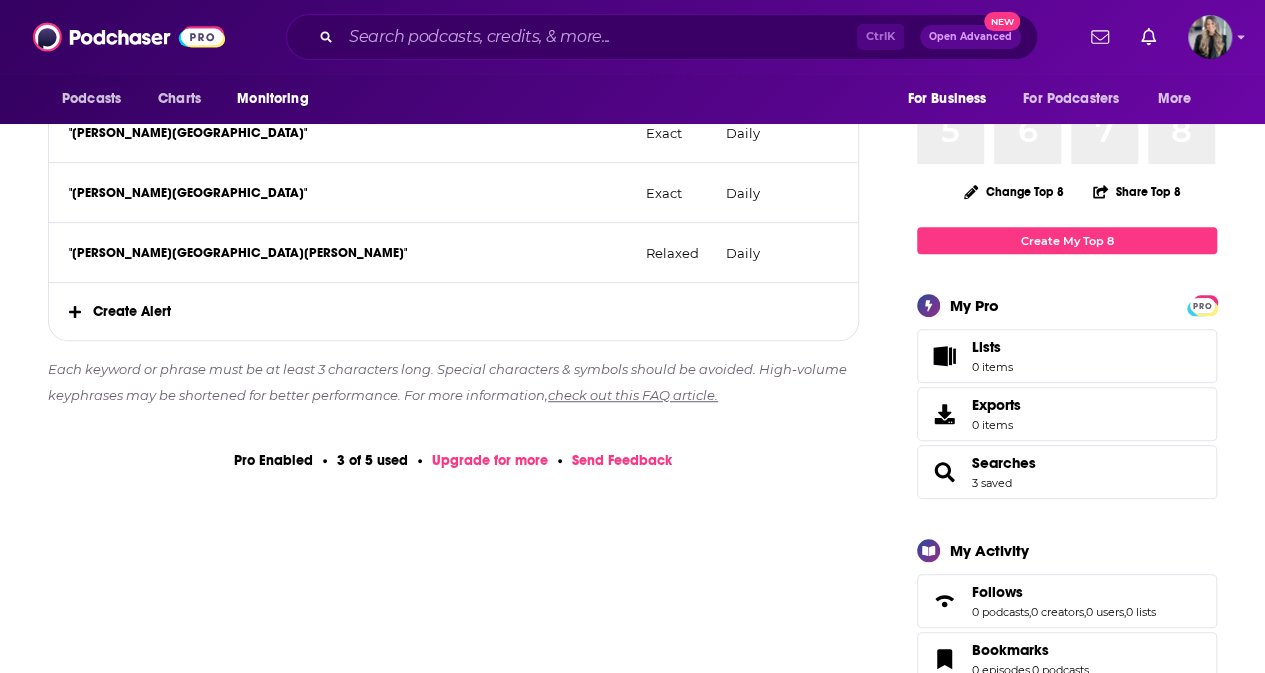 scroll, scrollTop: 432, scrollLeft: 0, axis: vertical 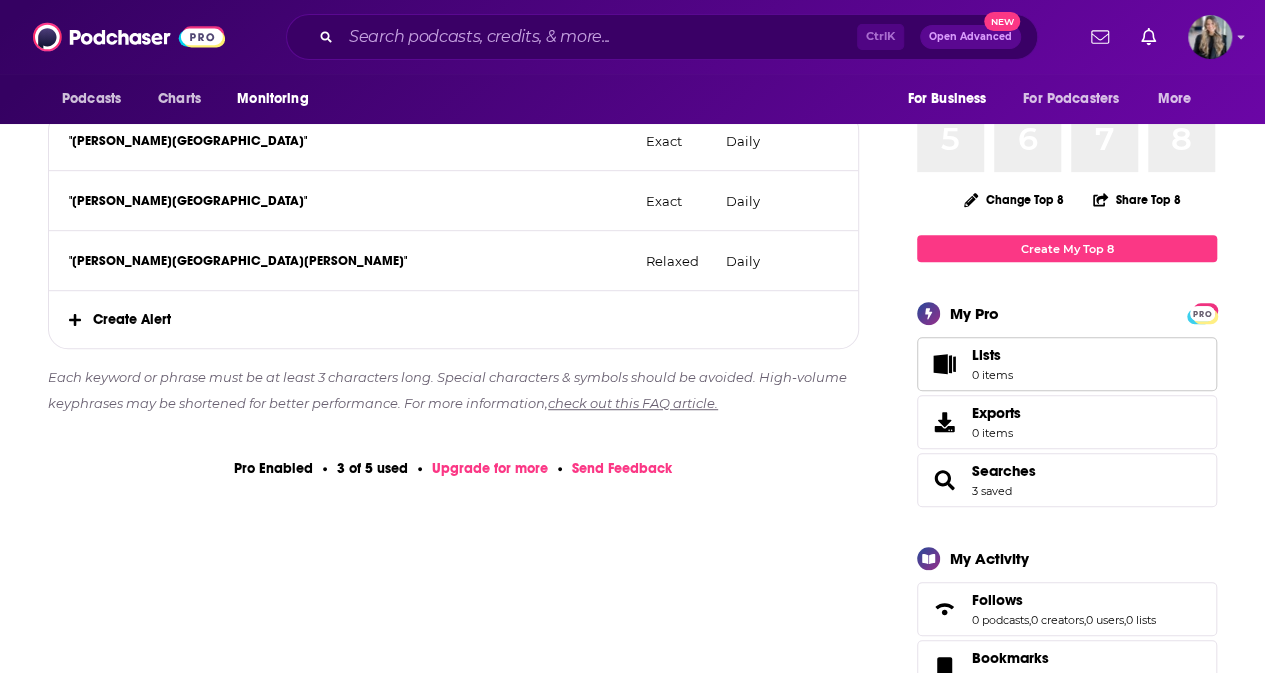 click on "Lists" at bounding box center (992, 355) 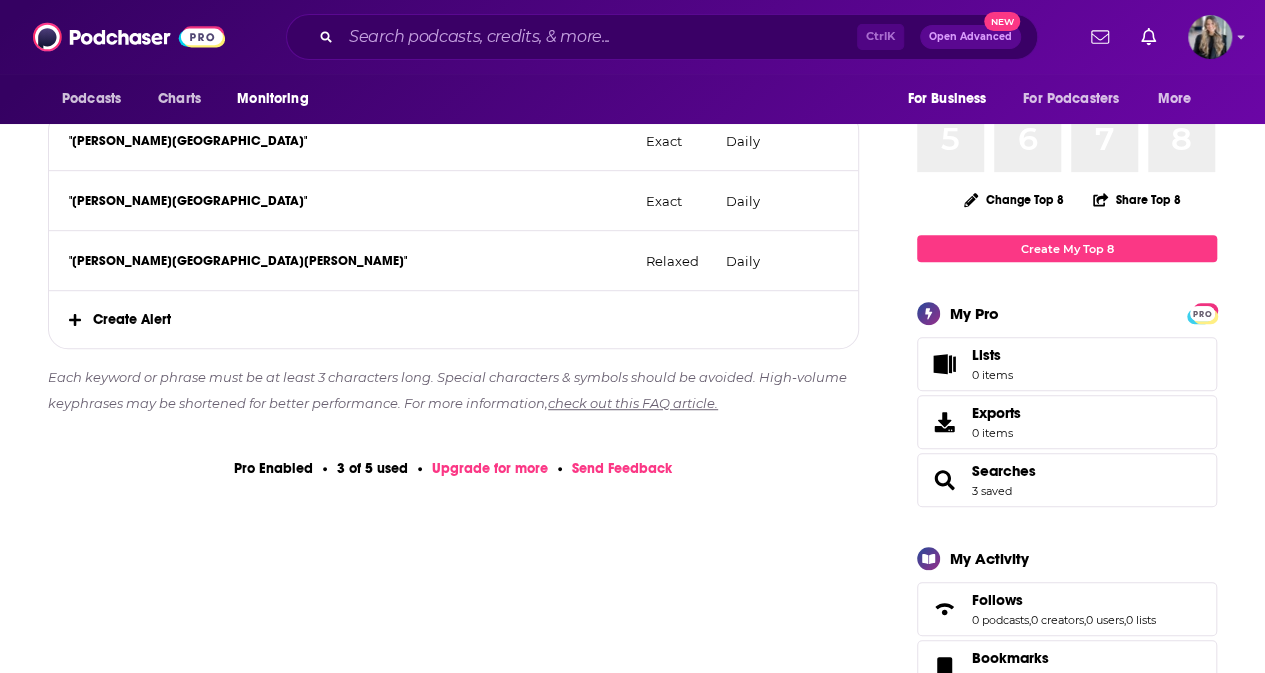 scroll, scrollTop: 0, scrollLeft: 0, axis: both 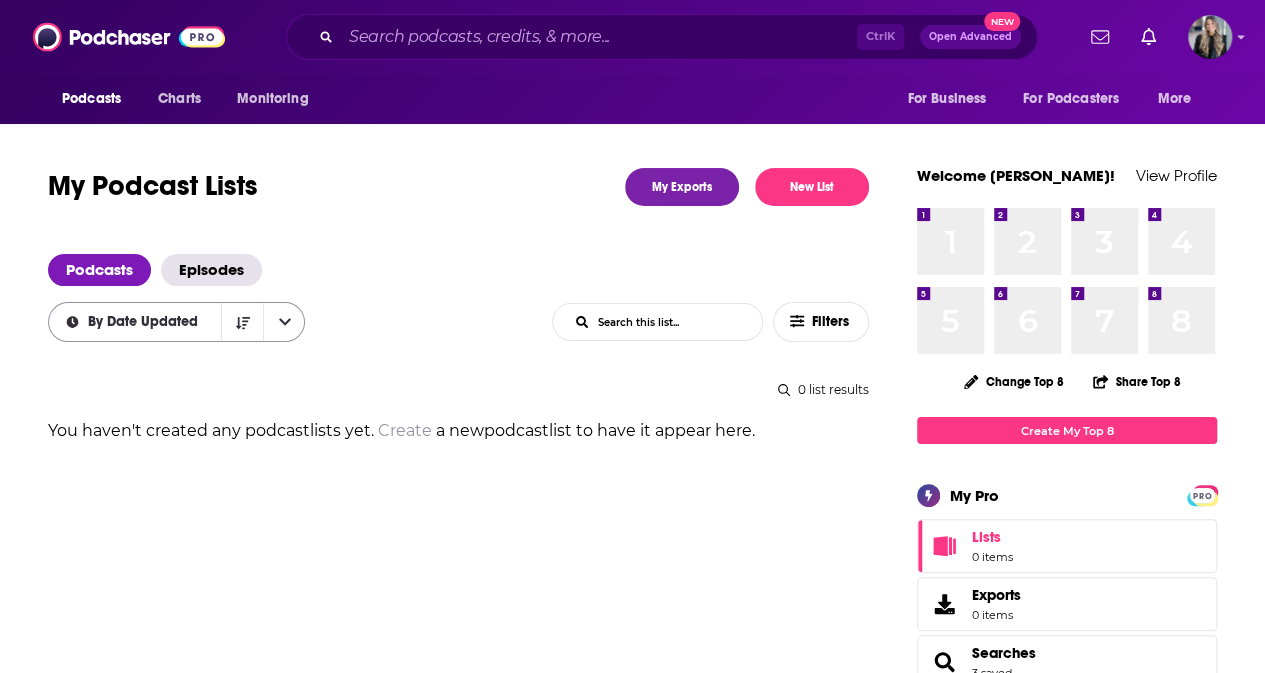 click at bounding box center (284, 322) 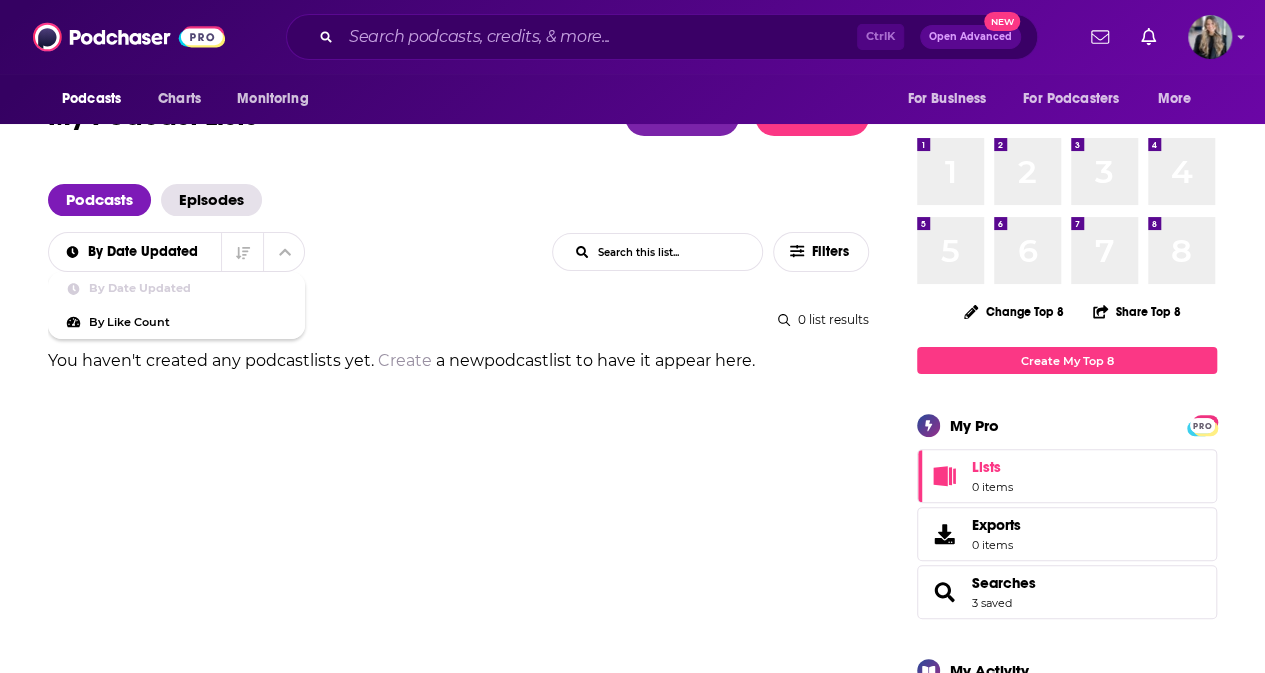 scroll, scrollTop: 68, scrollLeft: 0, axis: vertical 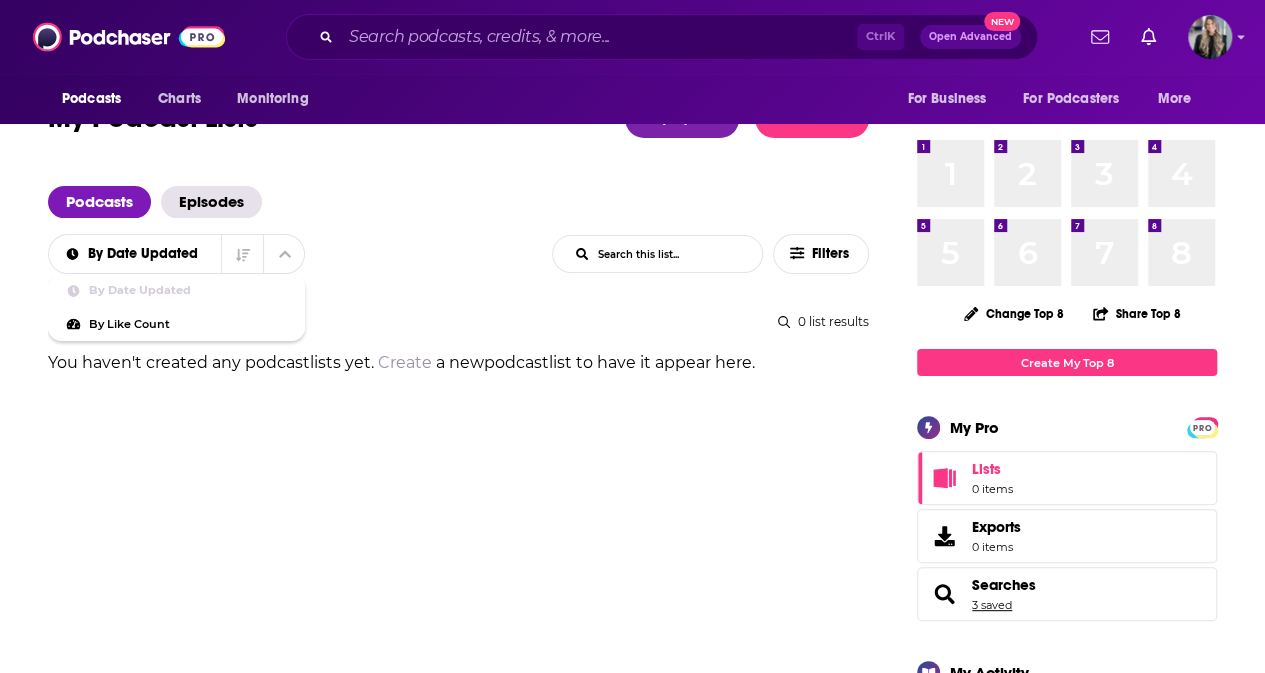 click on "3 saved" at bounding box center [992, 605] 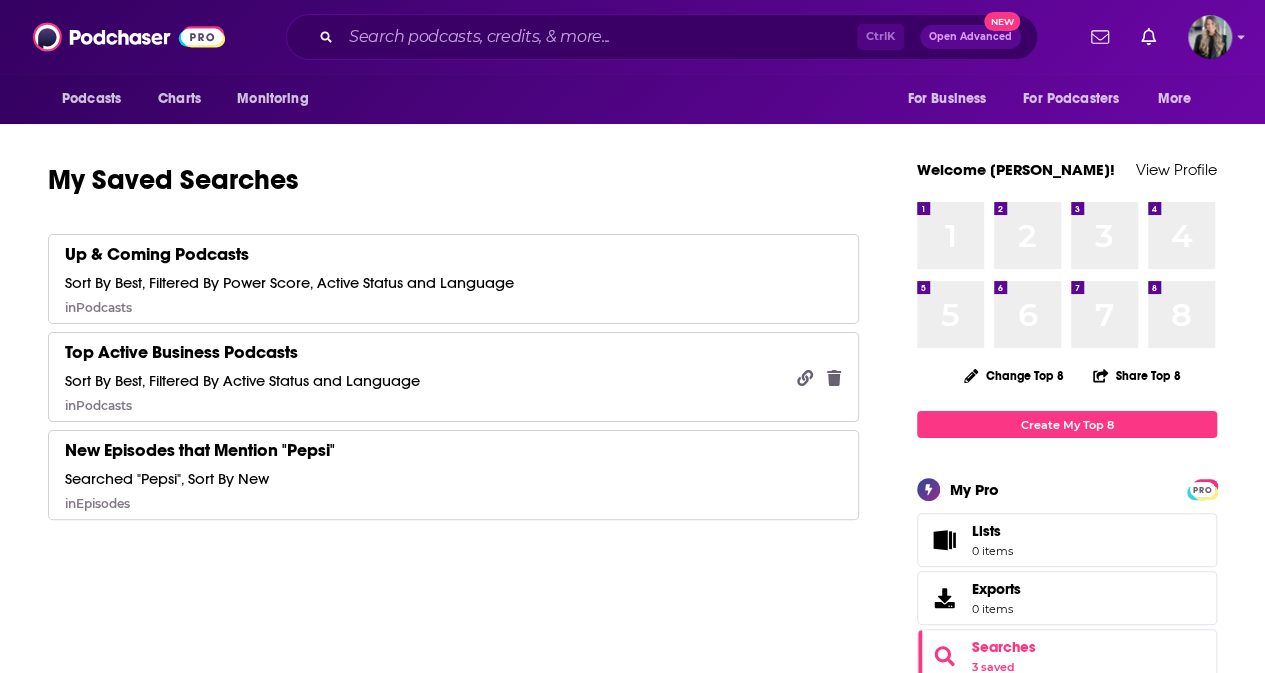 scroll, scrollTop: 0, scrollLeft: 0, axis: both 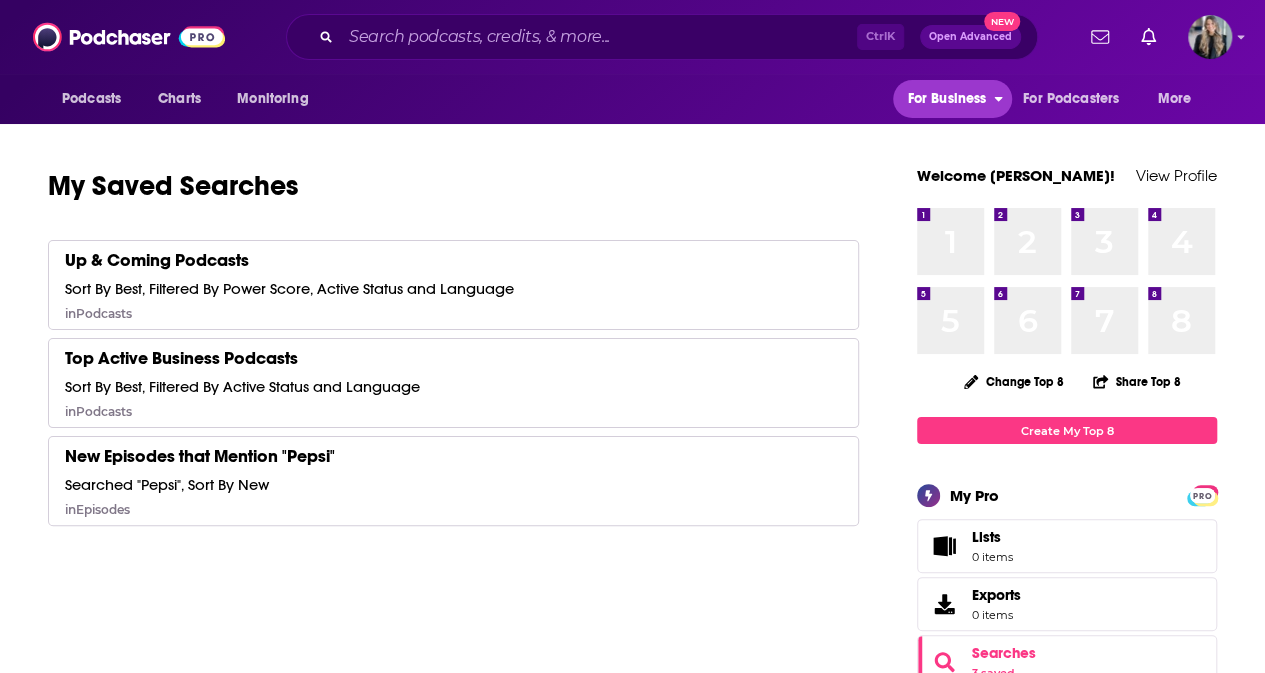 click on "For Business" at bounding box center [946, 99] 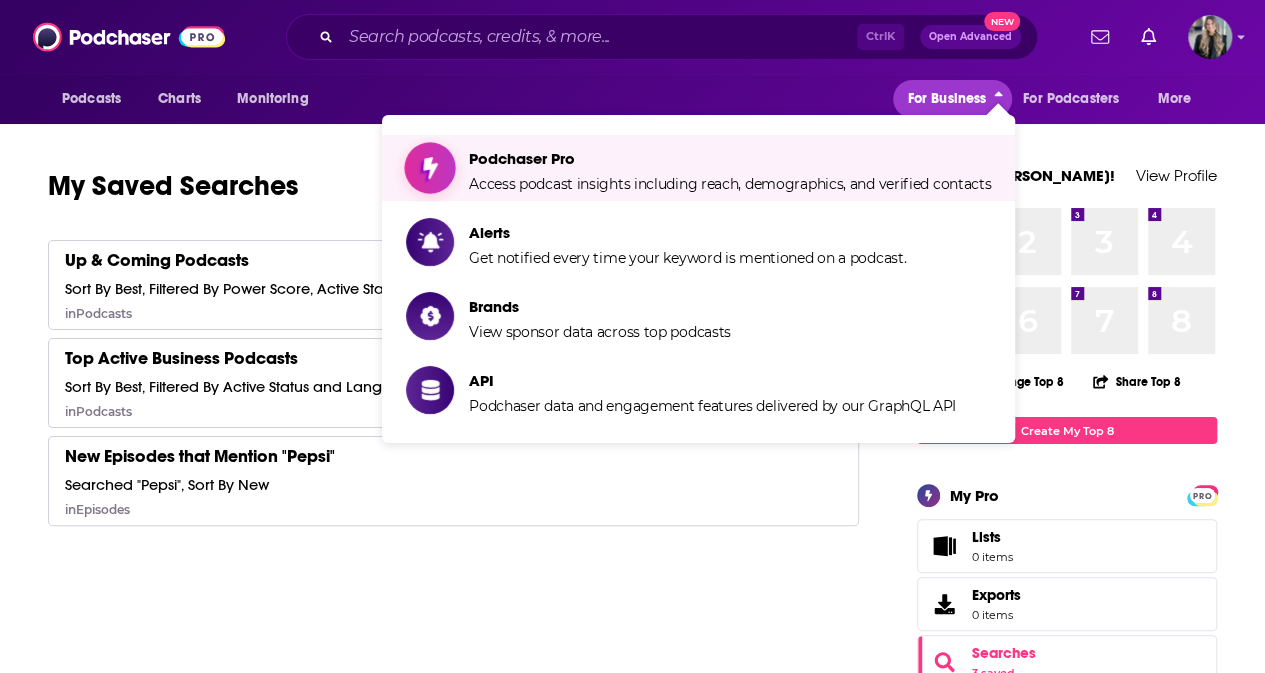 click on "Access podcast insights including reach, demographics, and verified contacts" at bounding box center [730, 184] 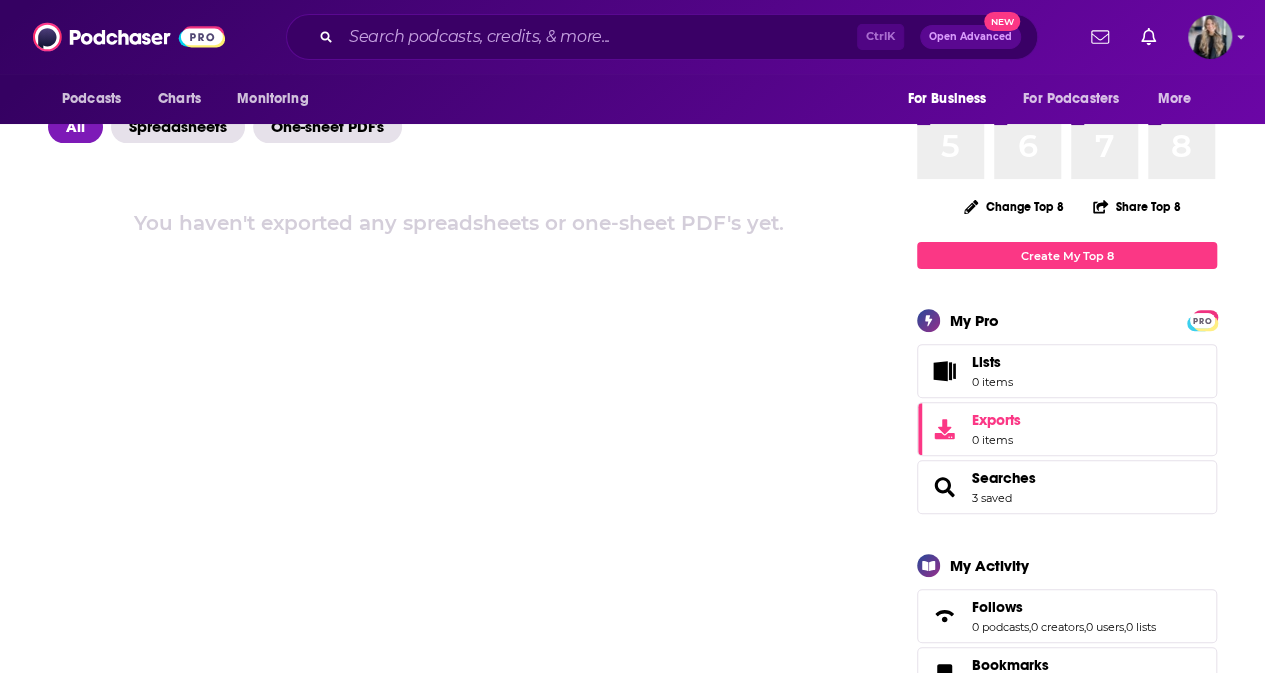 scroll, scrollTop: 0, scrollLeft: 0, axis: both 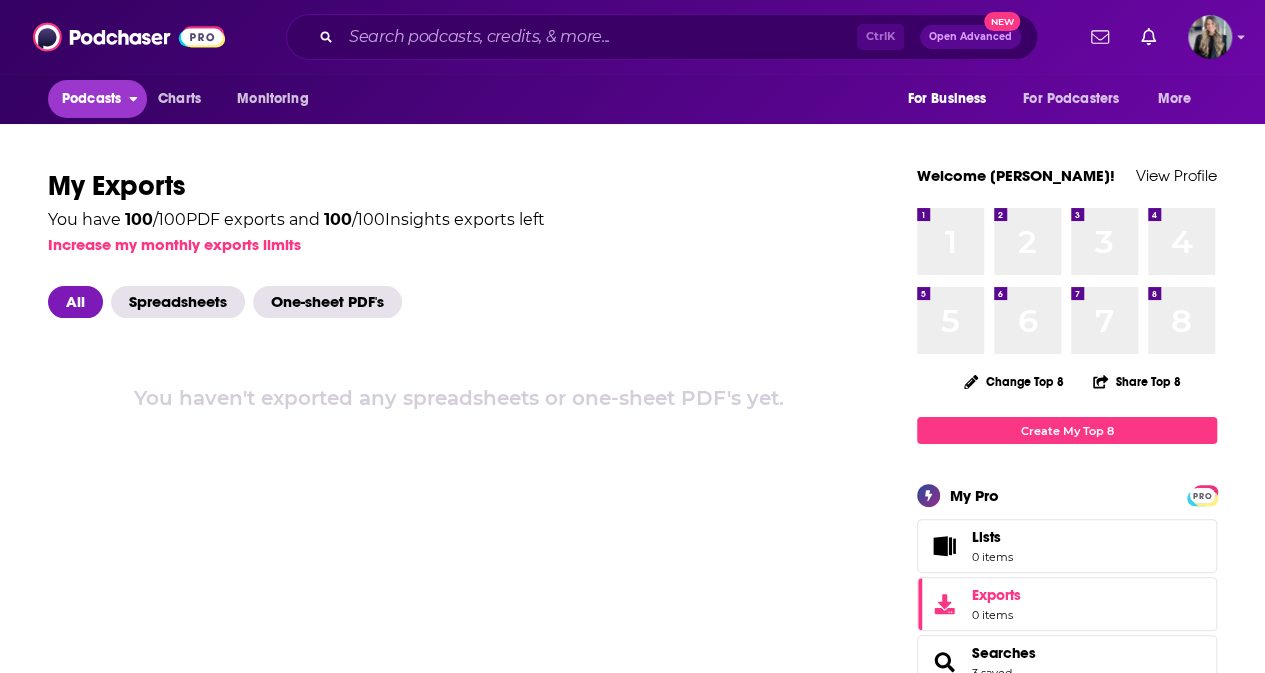 click on "Podcasts" at bounding box center (91, 99) 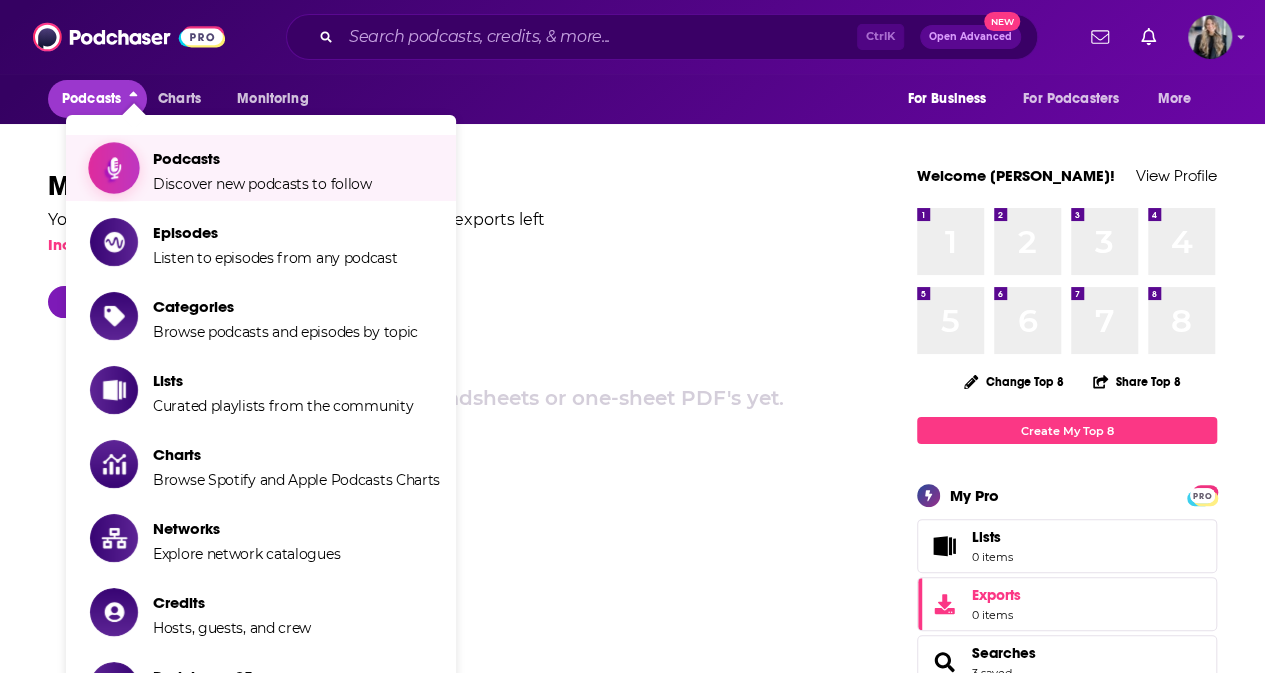 click on "Podcasts Discover new podcasts to follow" at bounding box center [262, 168] 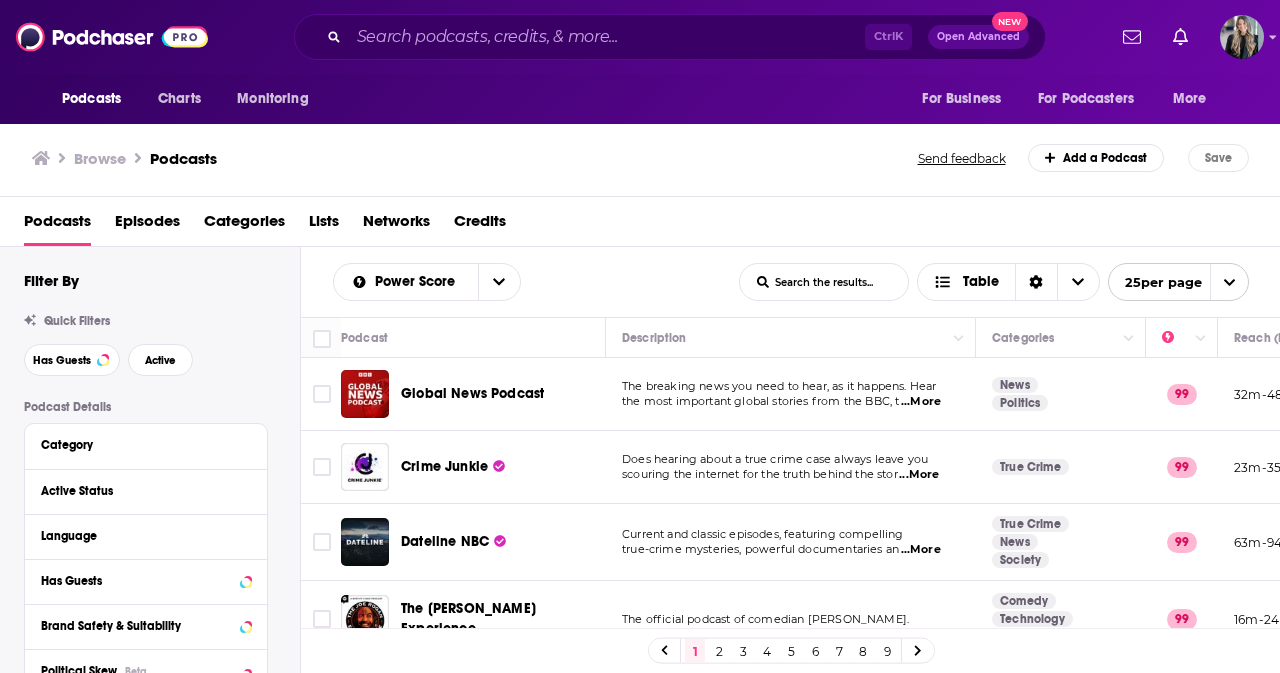click on "Episodes" at bounding box center [147, 225] 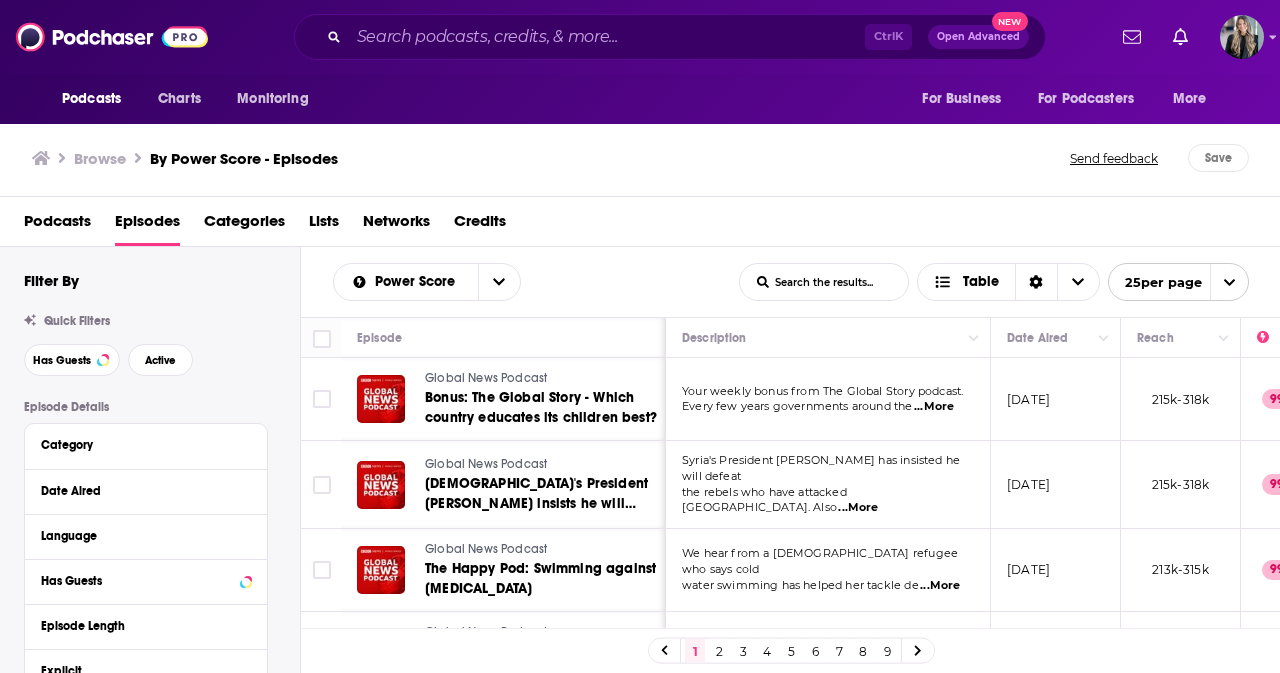 click on "Browse By Power Score - Episodes" at bounding box center (185, 158) 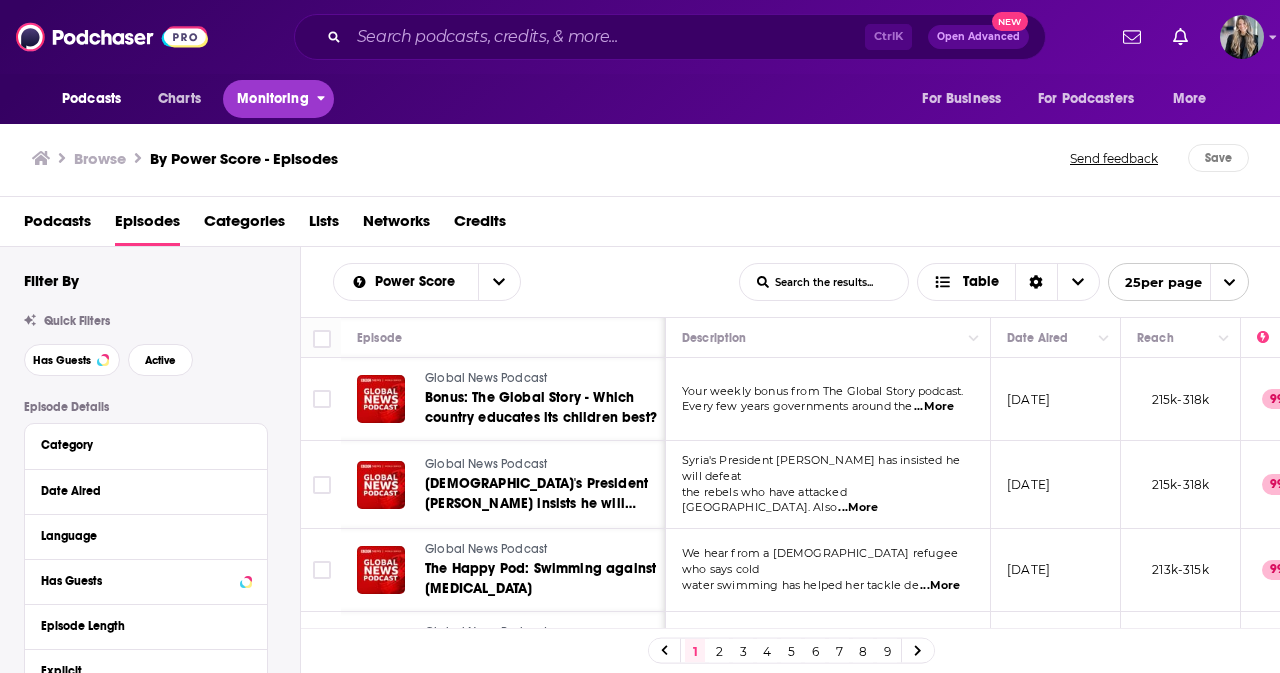 click on "Monitoring" at bounding box center (272, 99) 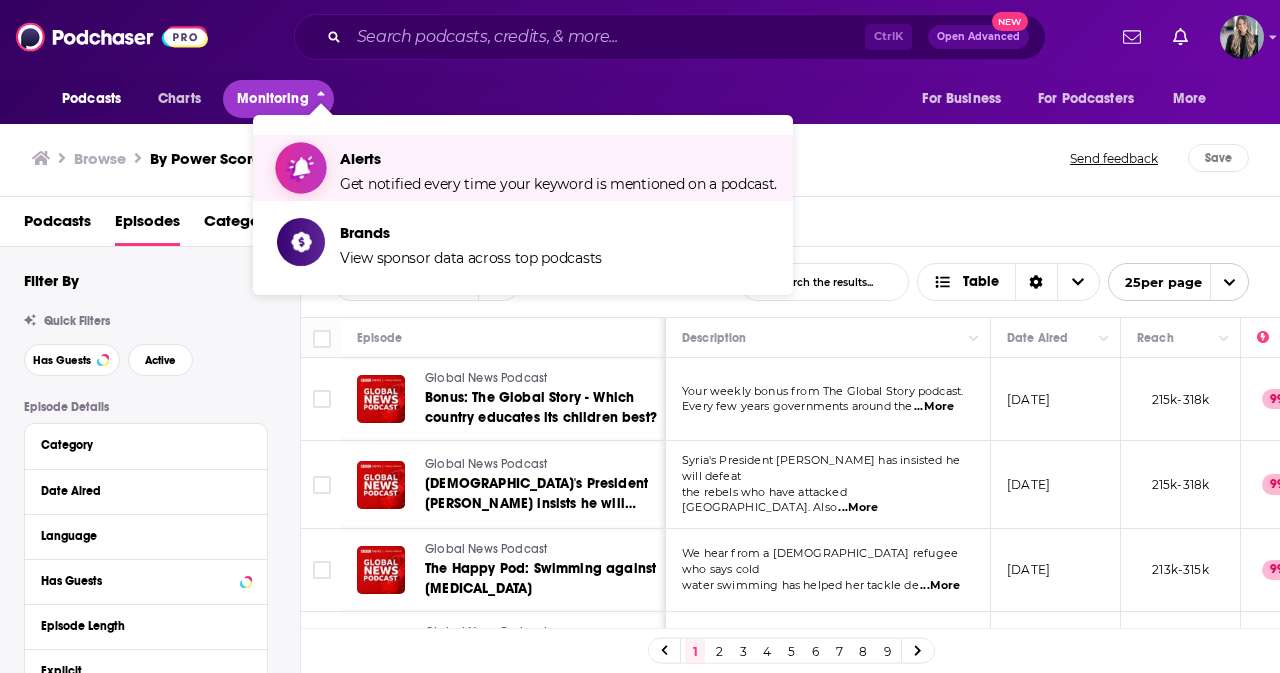 click on "Alerts" at bounding box center [558, 158] 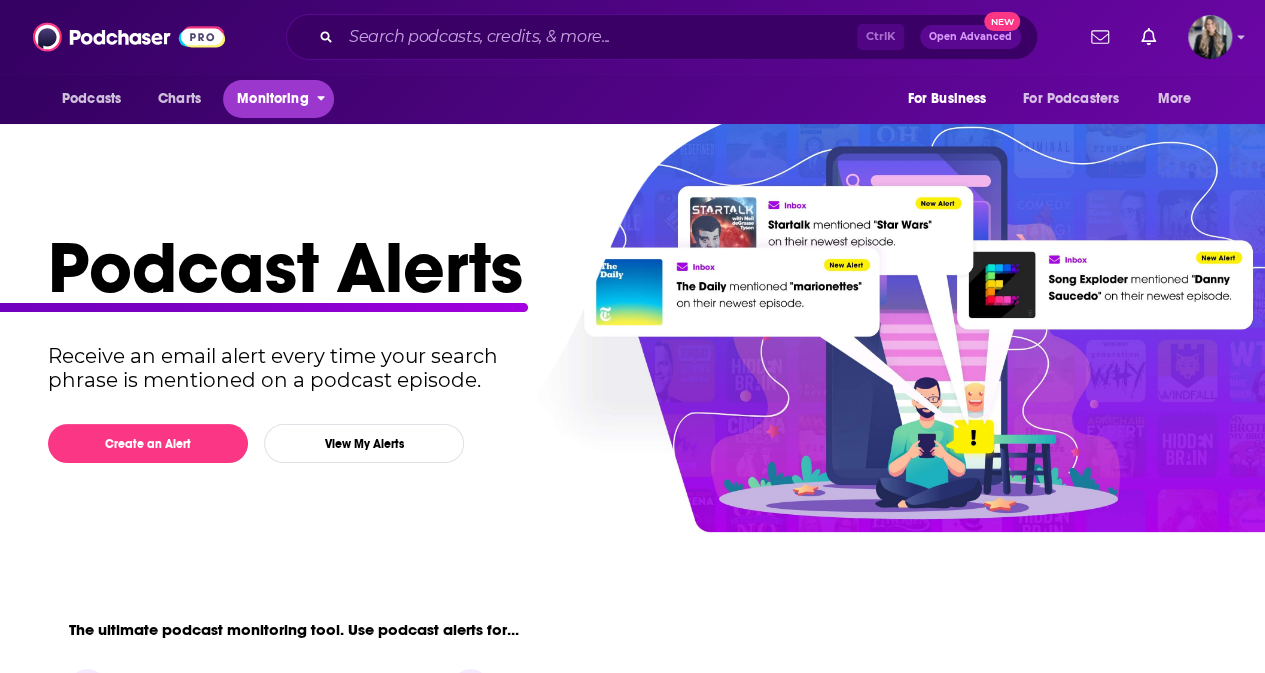 click on "Monitoring" at bounding box center (272, 99) 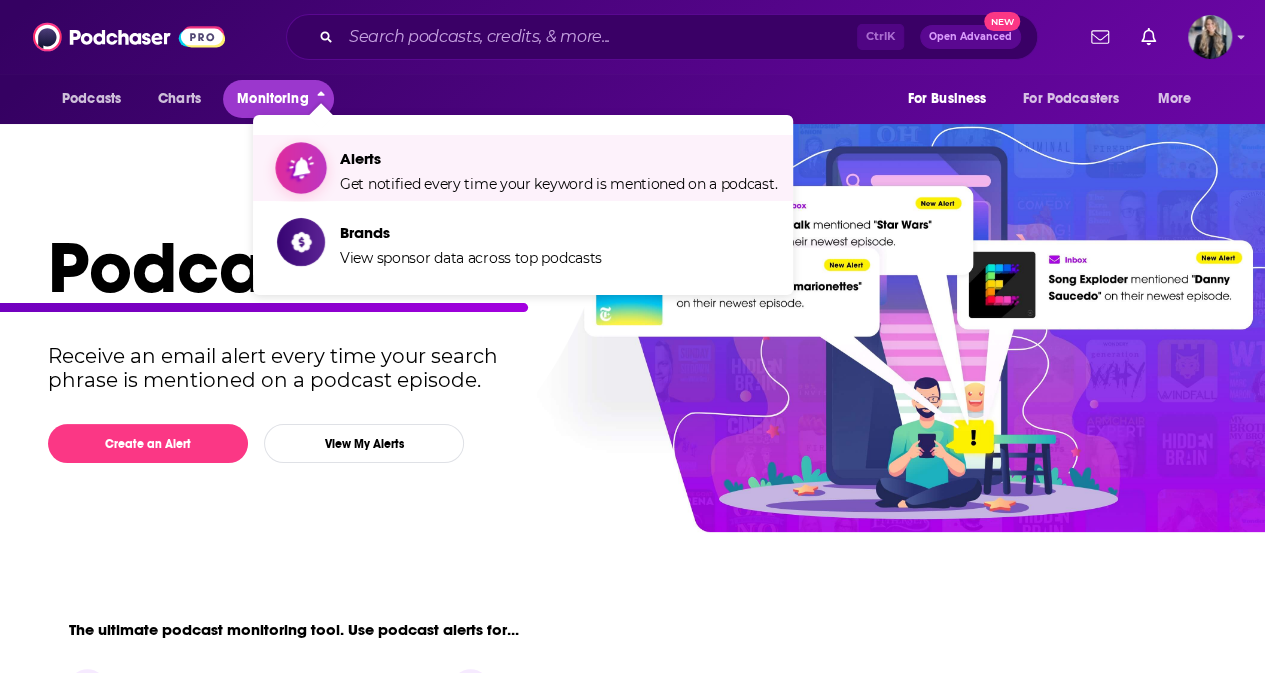 click on "Alerts Get notified every time your keyword is mentioned on a podcast." at bounding box center [527, 168] 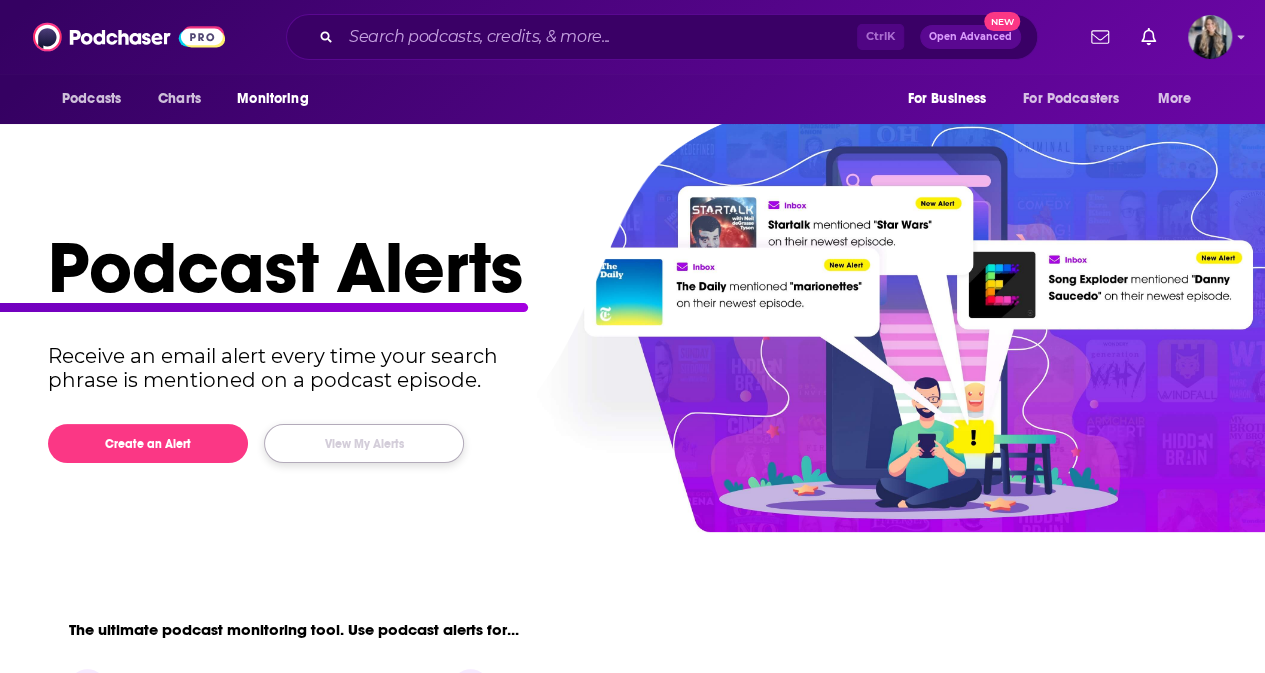 click on "View My Alerts" at bounding box center [364, 443] 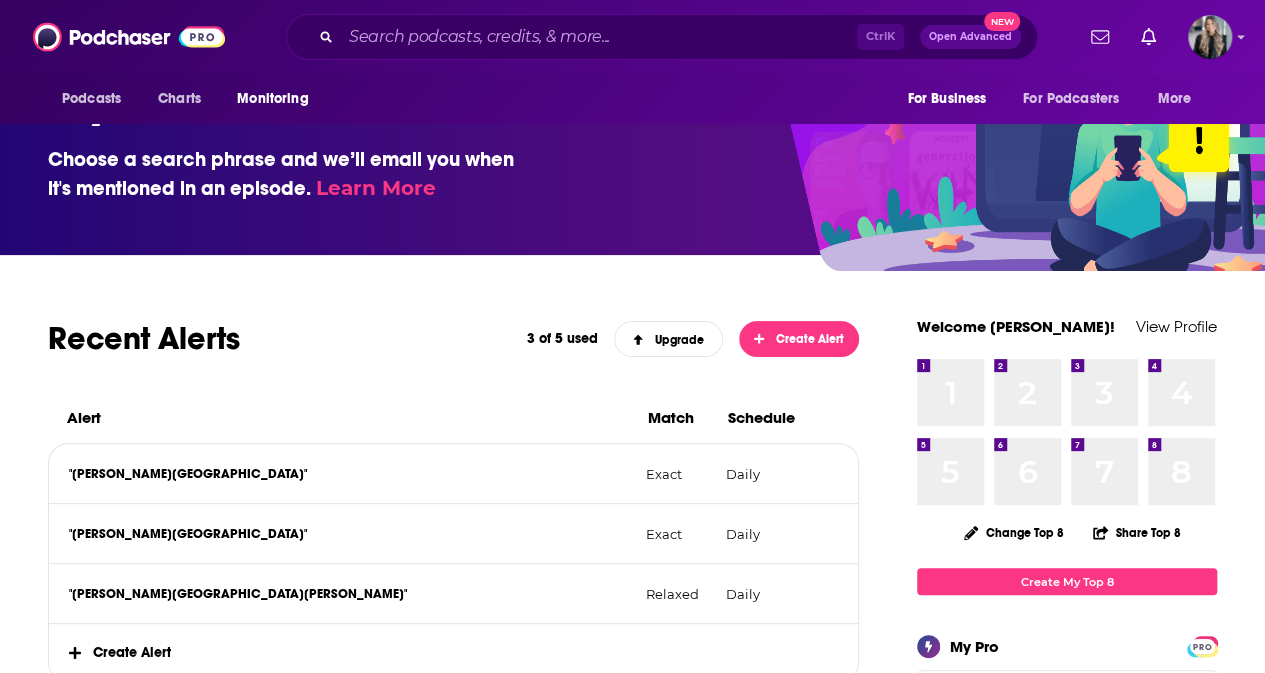 scroll, scrollTop: 100, scrollLeft: 0, axis: vertical 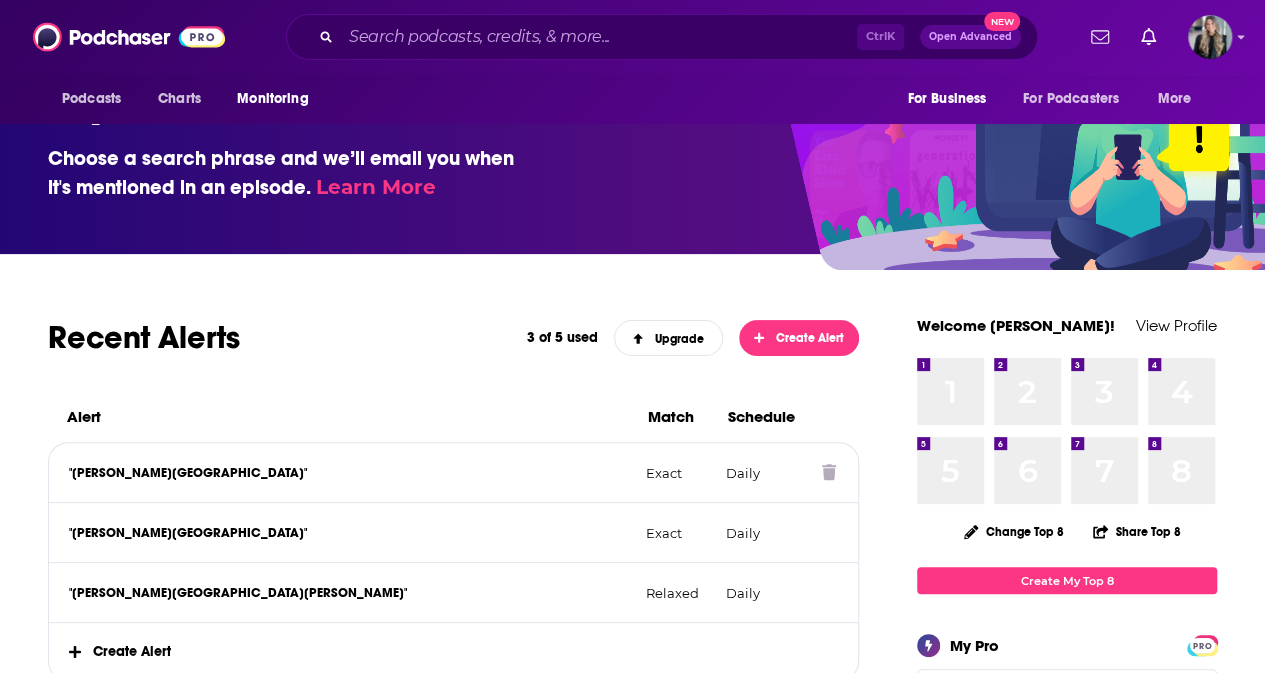 click on ""Johns Hopkins Carey Business School"" at bounding box center [349, 473] 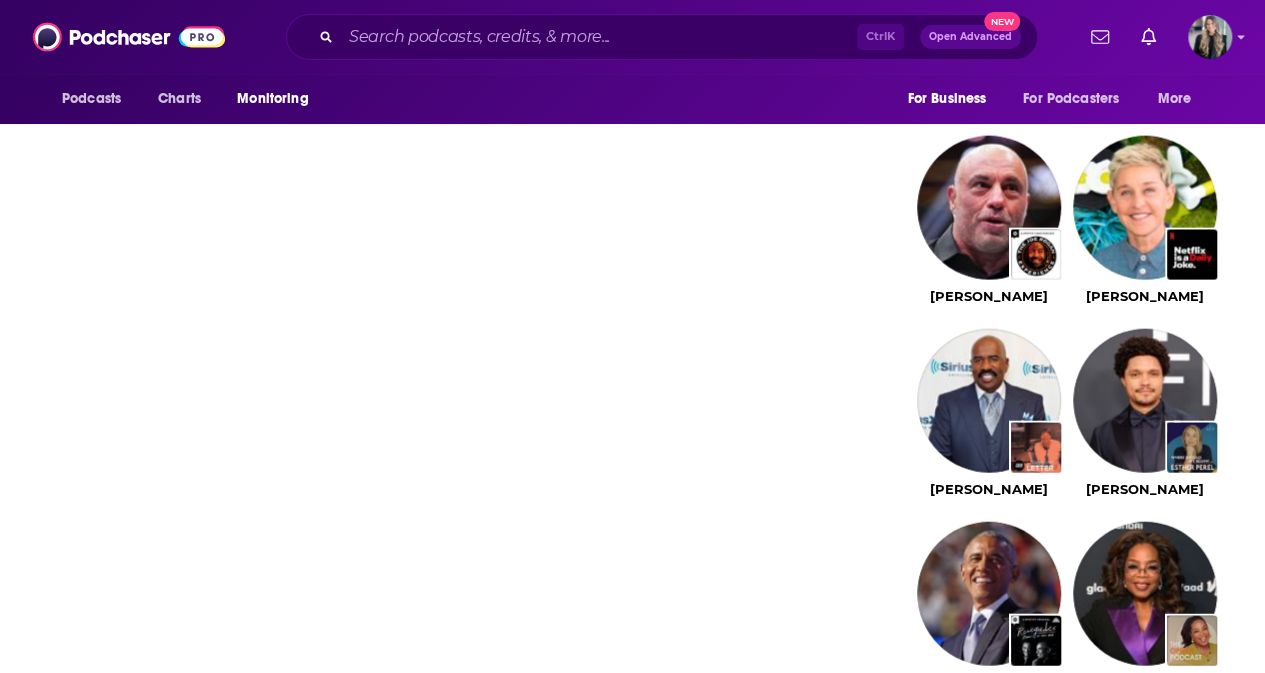 scroll, scrollTop: 2058, scrollLeft: 0, axis: vertical 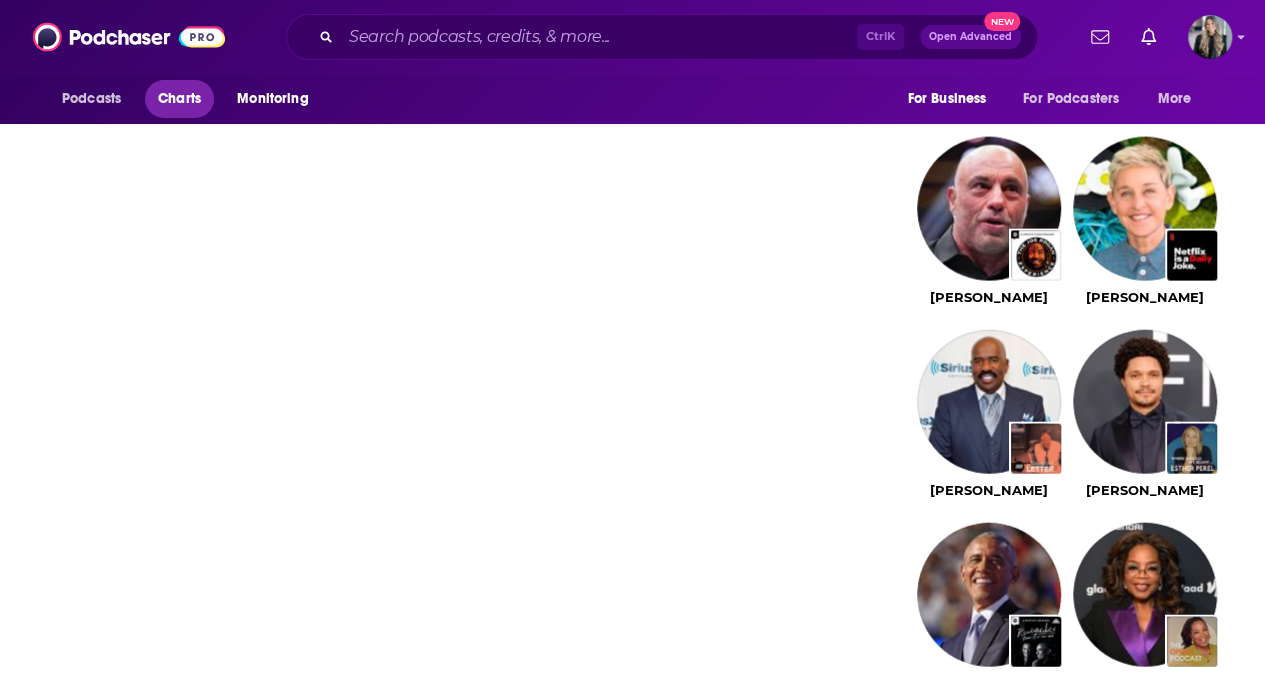 click on "Charts" at bounding box center (179, 99) 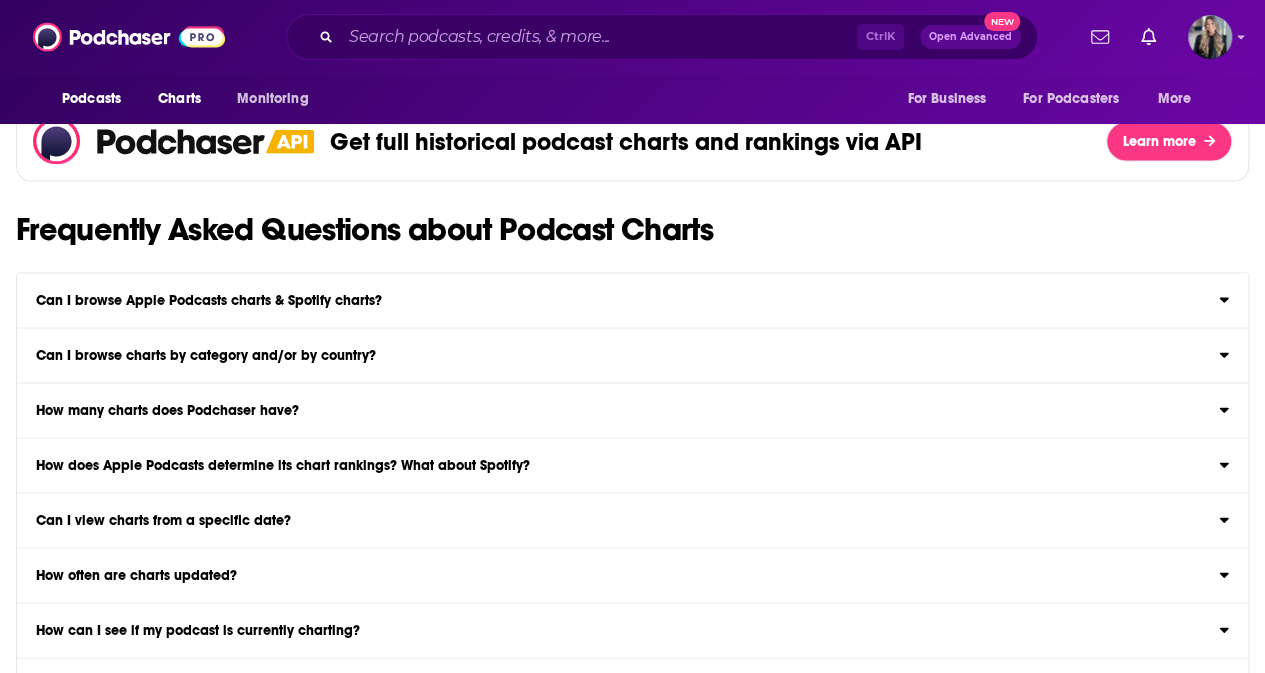 scroll, scrollTop: 0, scrollLeft: 0, axis: both 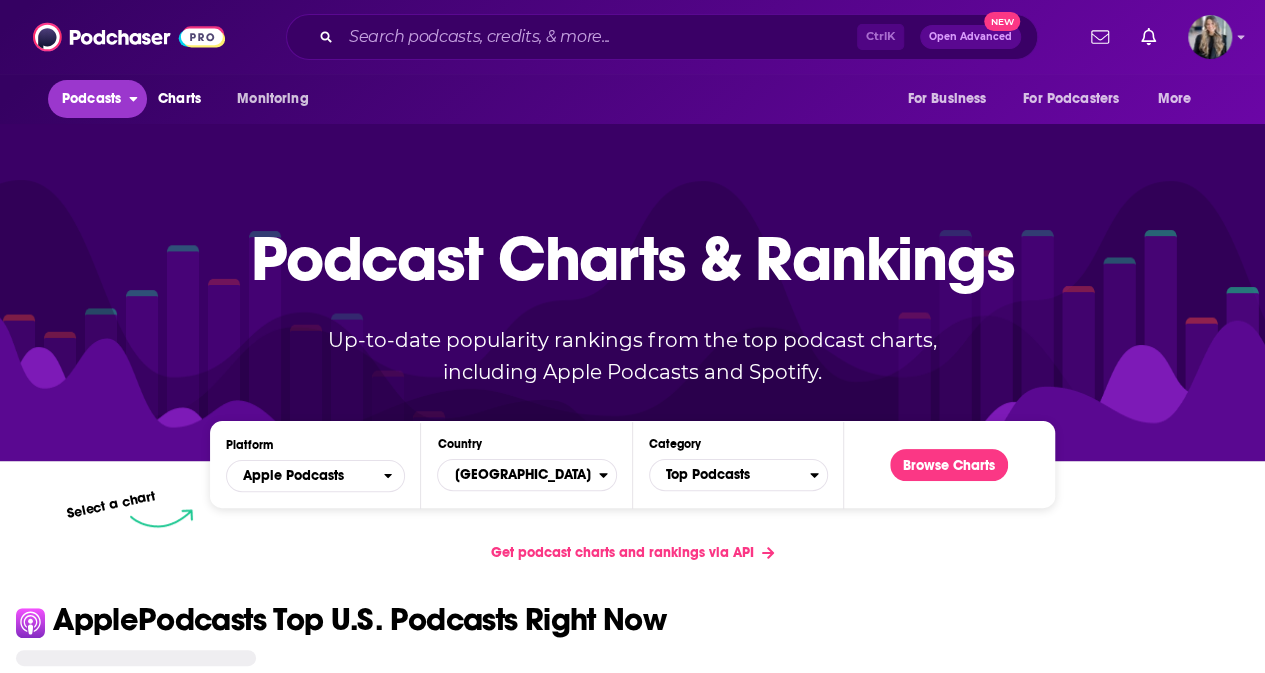 click on "Podcasts" at bounding box center (91, 99) 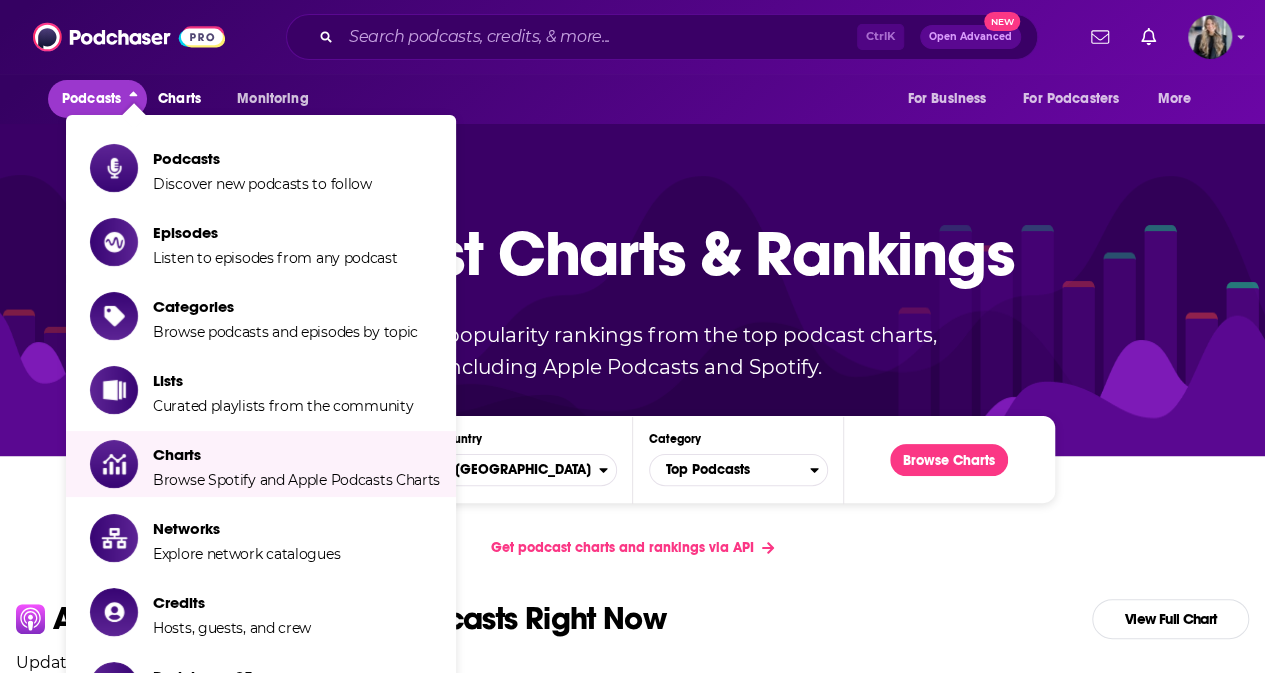 scroll, scrollTop: 6, scrollLeft: 0, axis: vertical 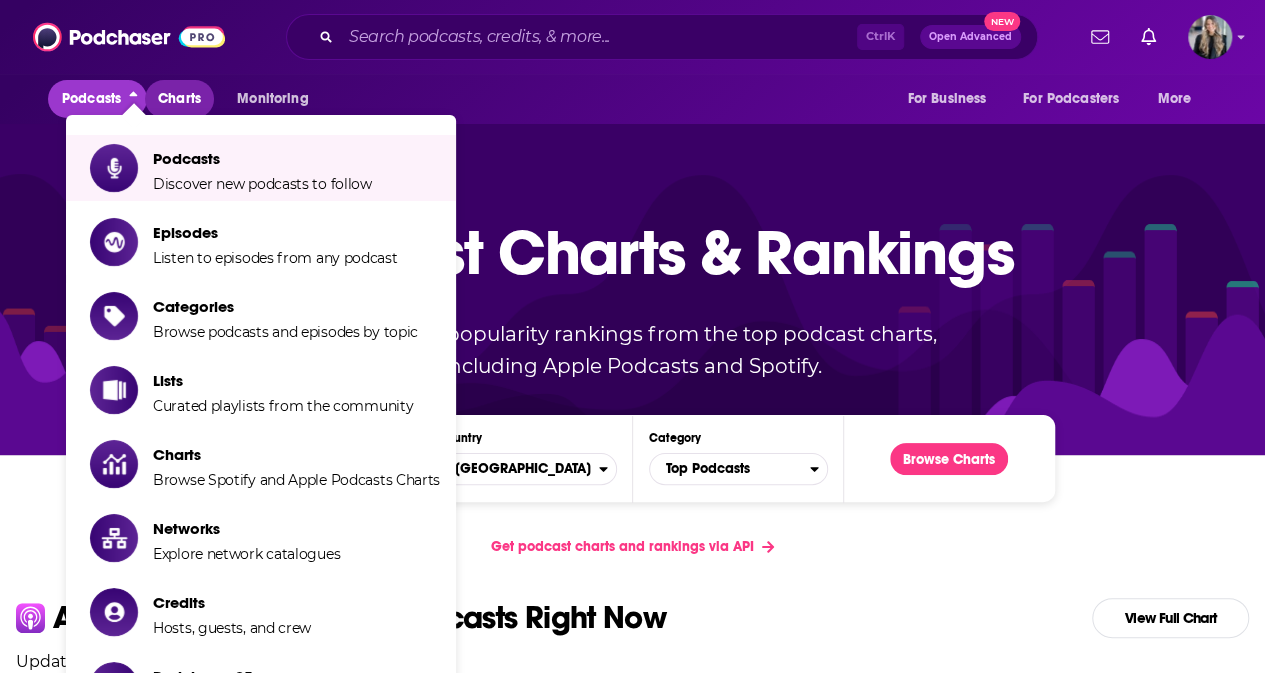 click on "Charts" at bounding box center (179, 99) 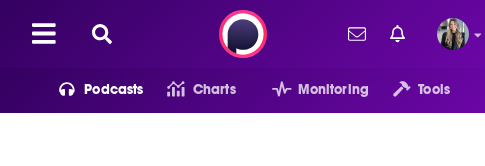 scroll, scrollTop: 0, scrollLeft: 0, axis: both 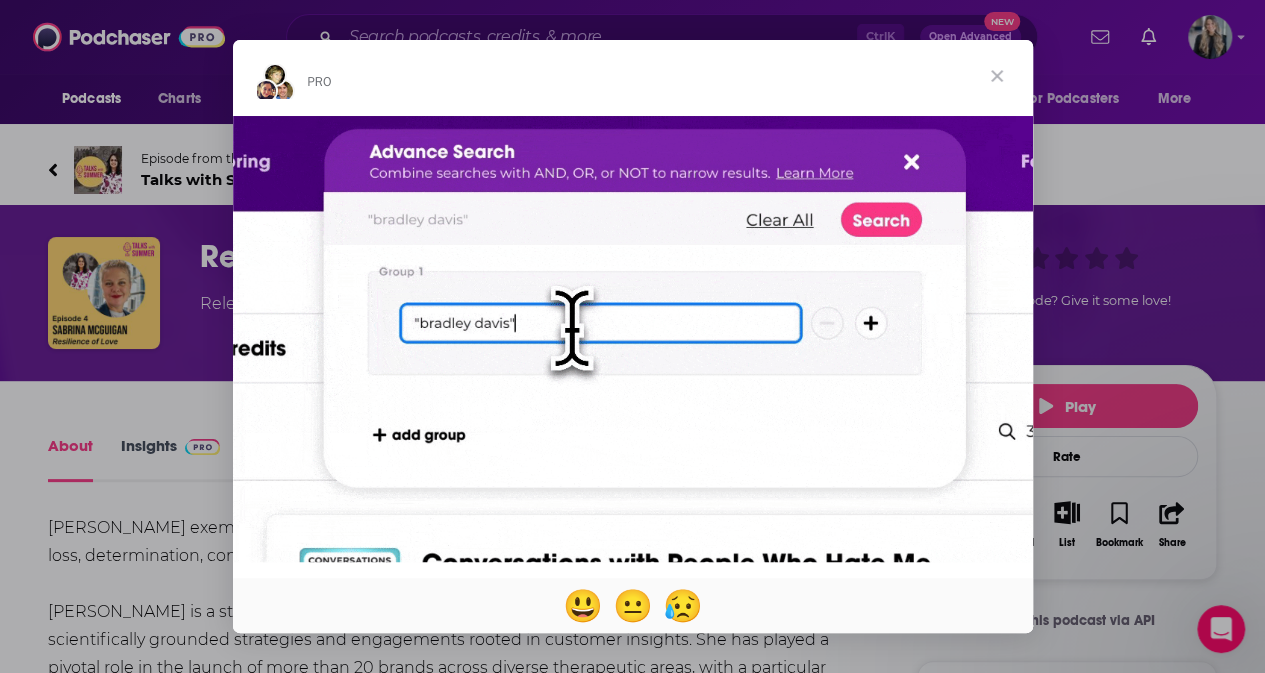 click at bounding box center [997, 76] 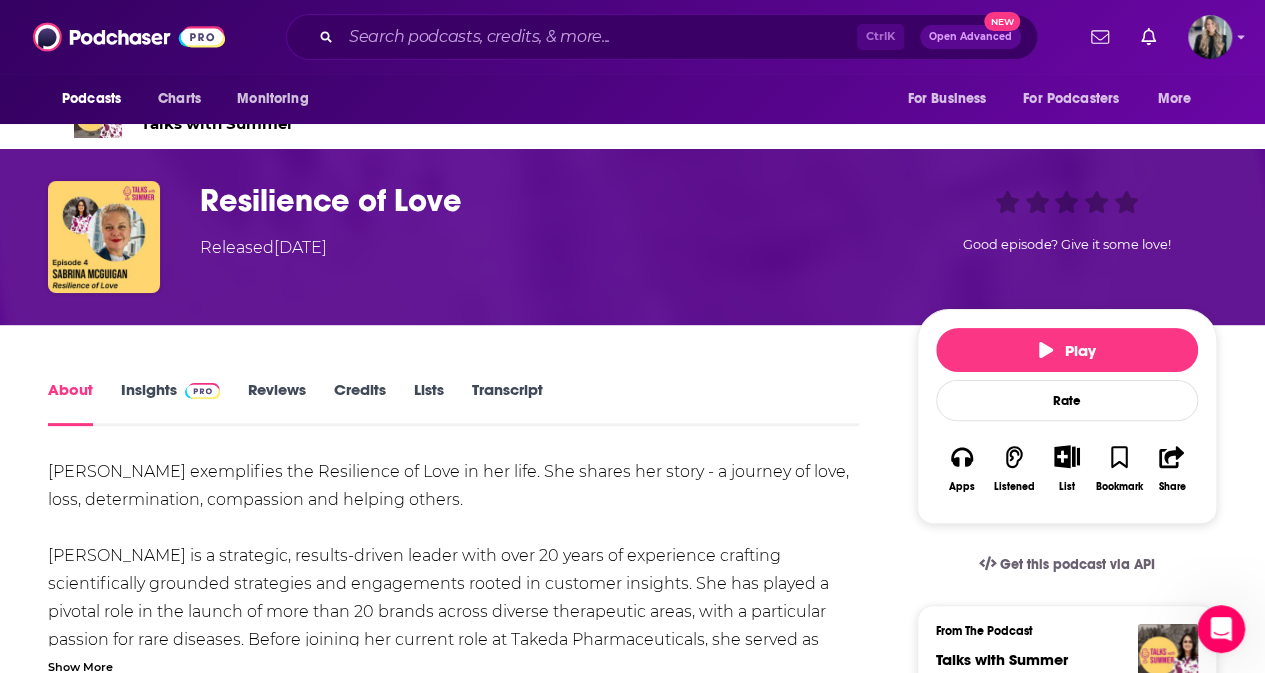 scroll, scrollTop: 56, scrollLeft: 0, axis: vertical 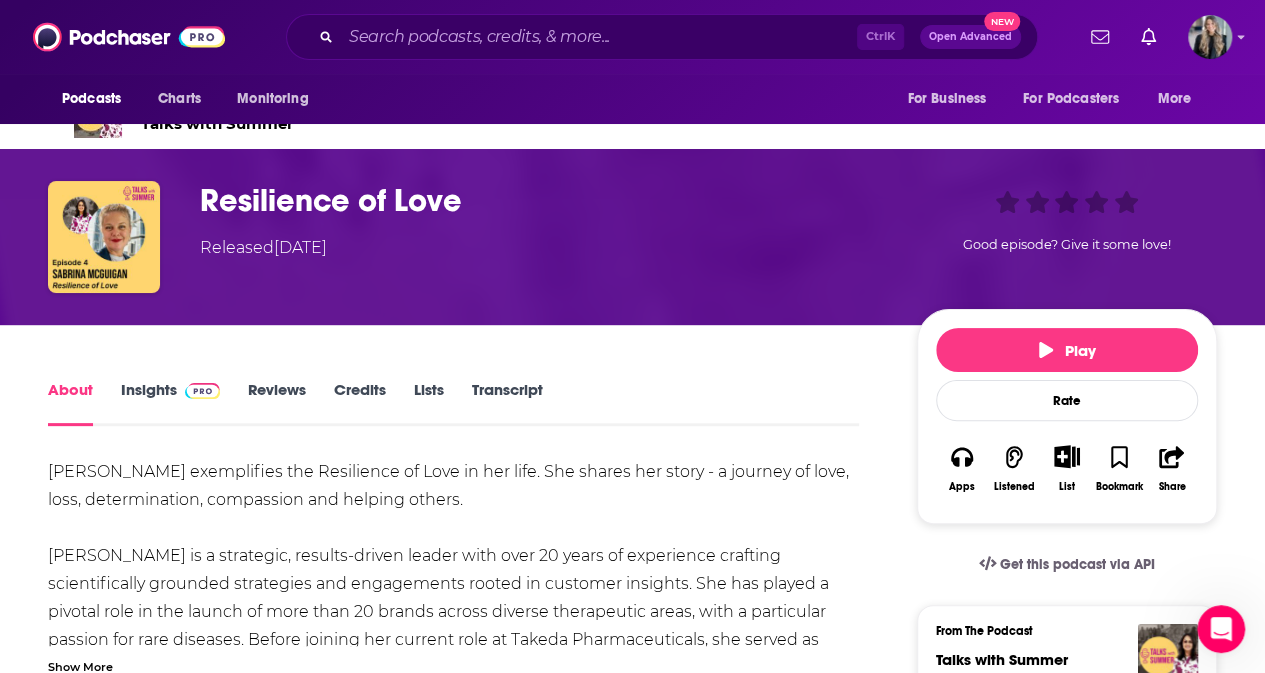 click on "Insights" at bounding box center [170, 403] 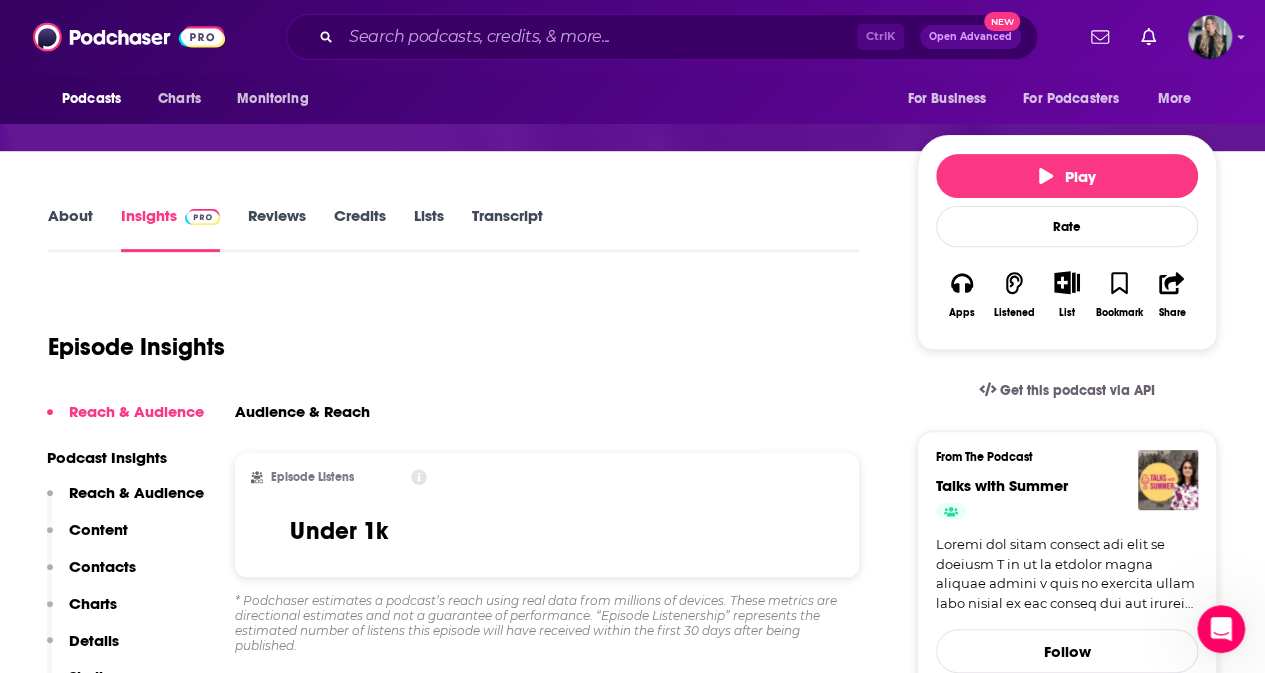 scroll, scrollTop: 348, scrollLeft: 0, axis: vertical 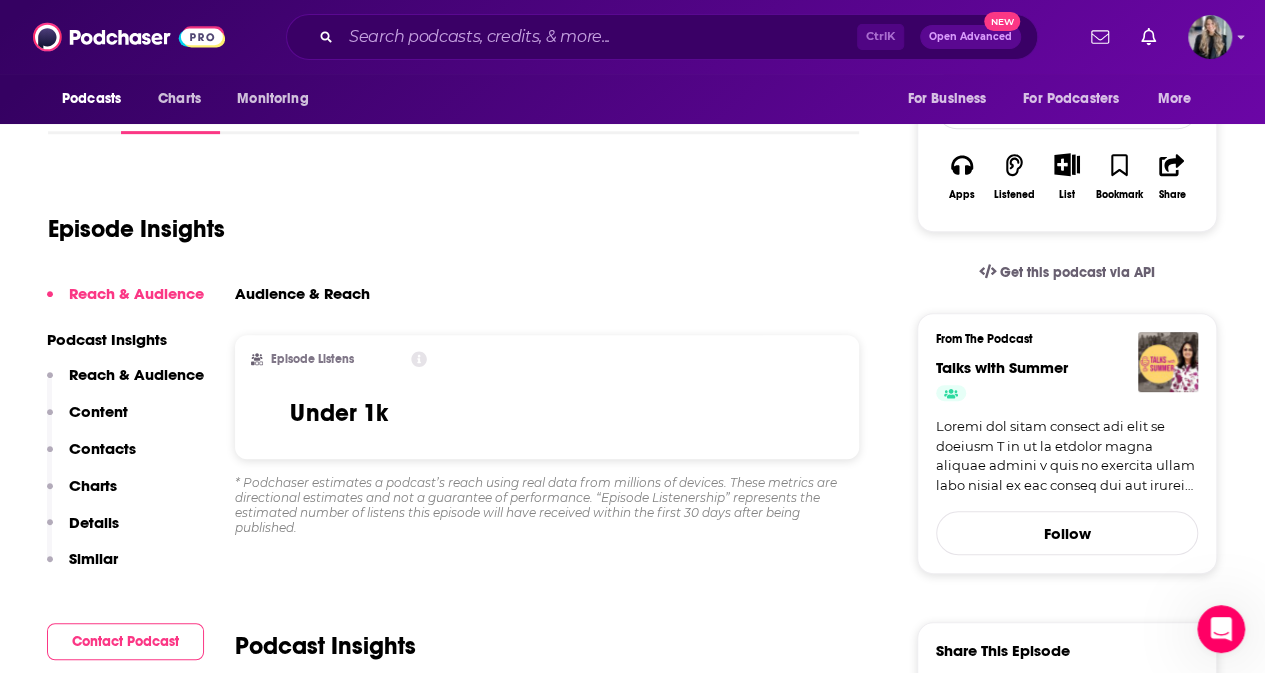 drag, startPoint x: 369, startPoint y: 430, endPoint x: 798, endPoint y: 235, distance: 471.2388 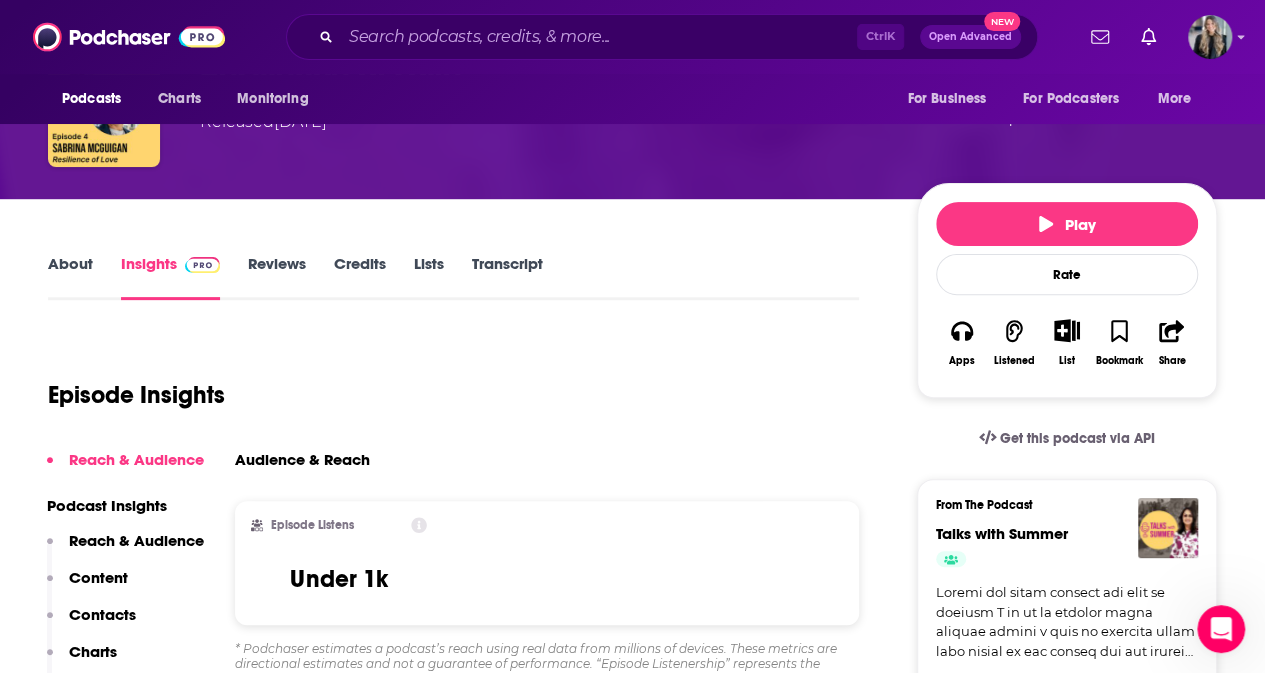scroll, scrollTop: 181, scrollLeft: 0, axis: vertical 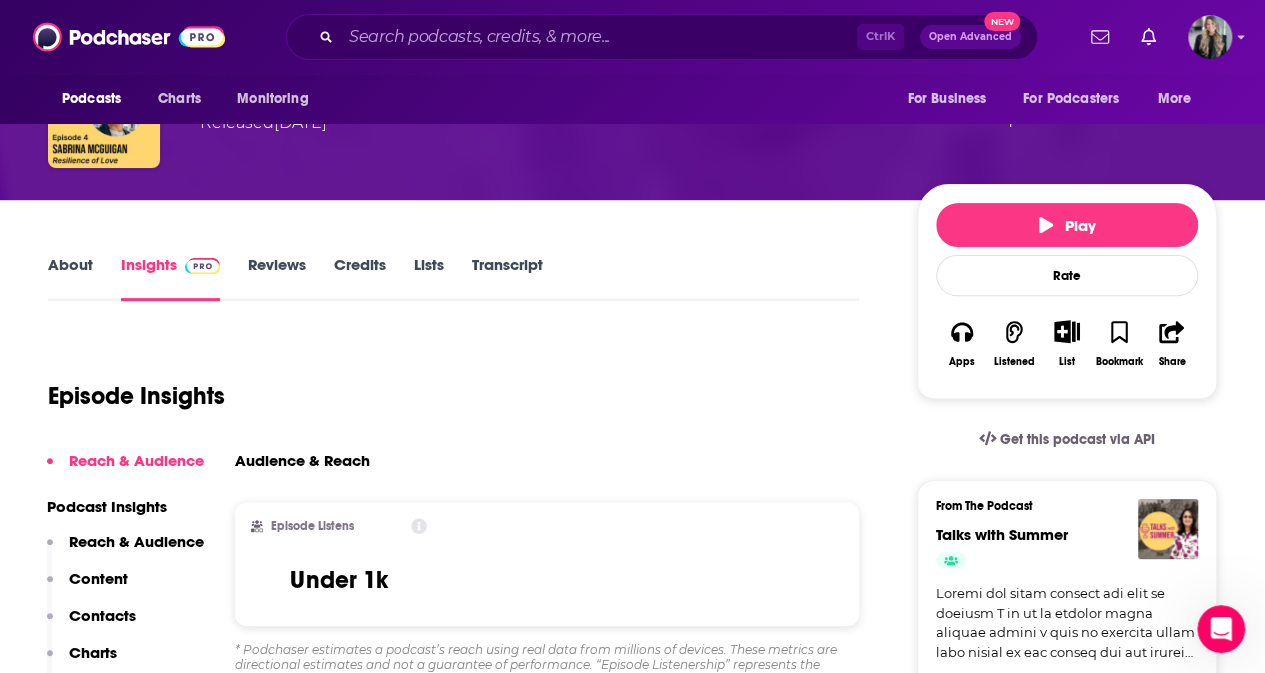 click on "Reviews" at bounding box center (277, 278) 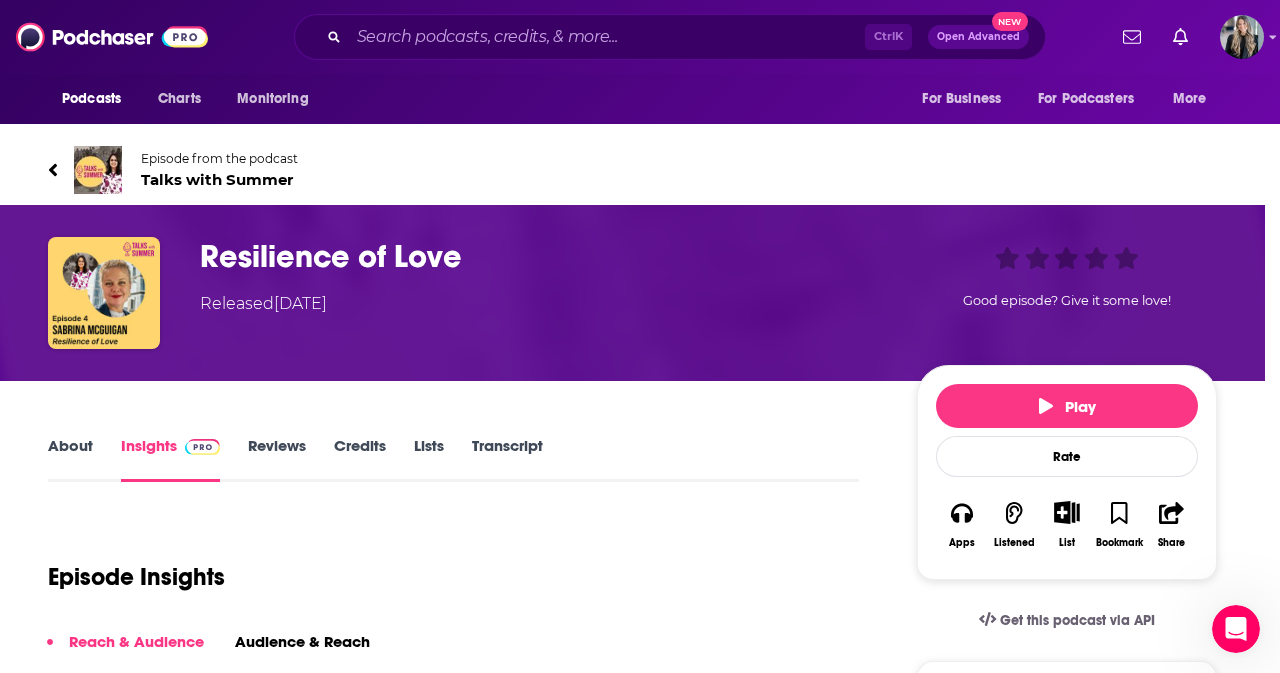 click on "No Reviews This episode has no reviews yet, why not add one yourself? Maybe Later Review Episode" at bounding box center (640, 336) 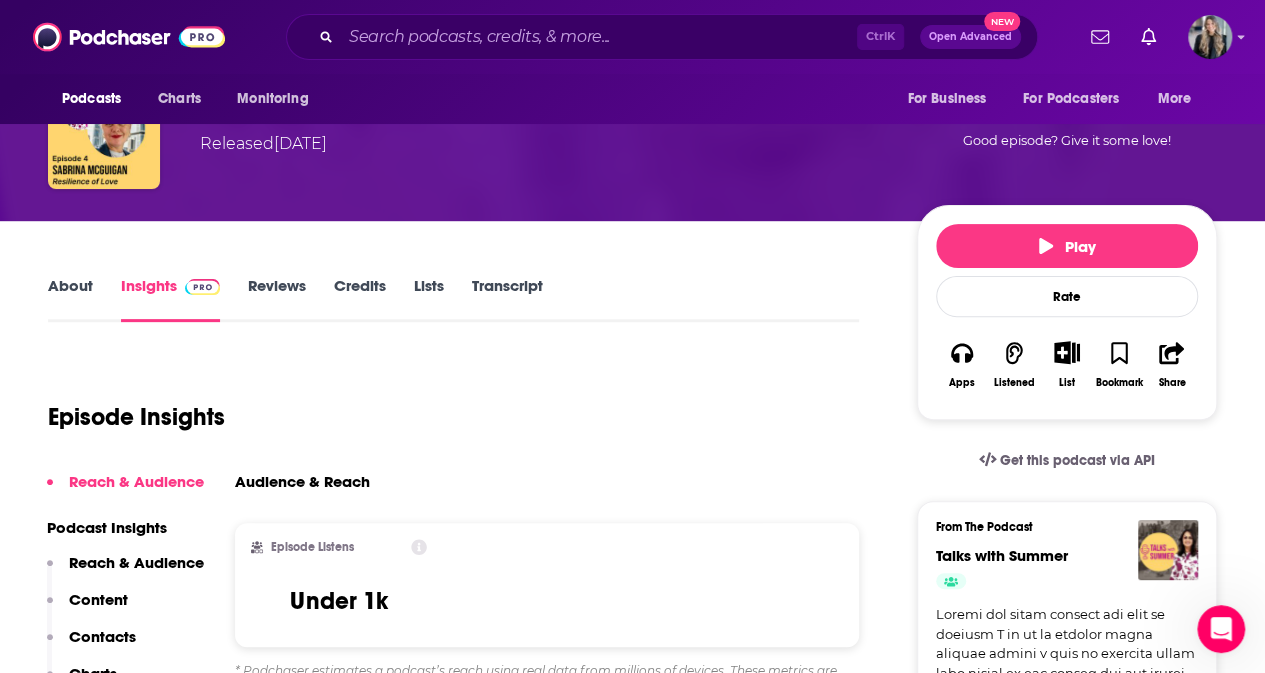 scroll, scrollTop: 160, scrollLeft: 0, axis: vertical 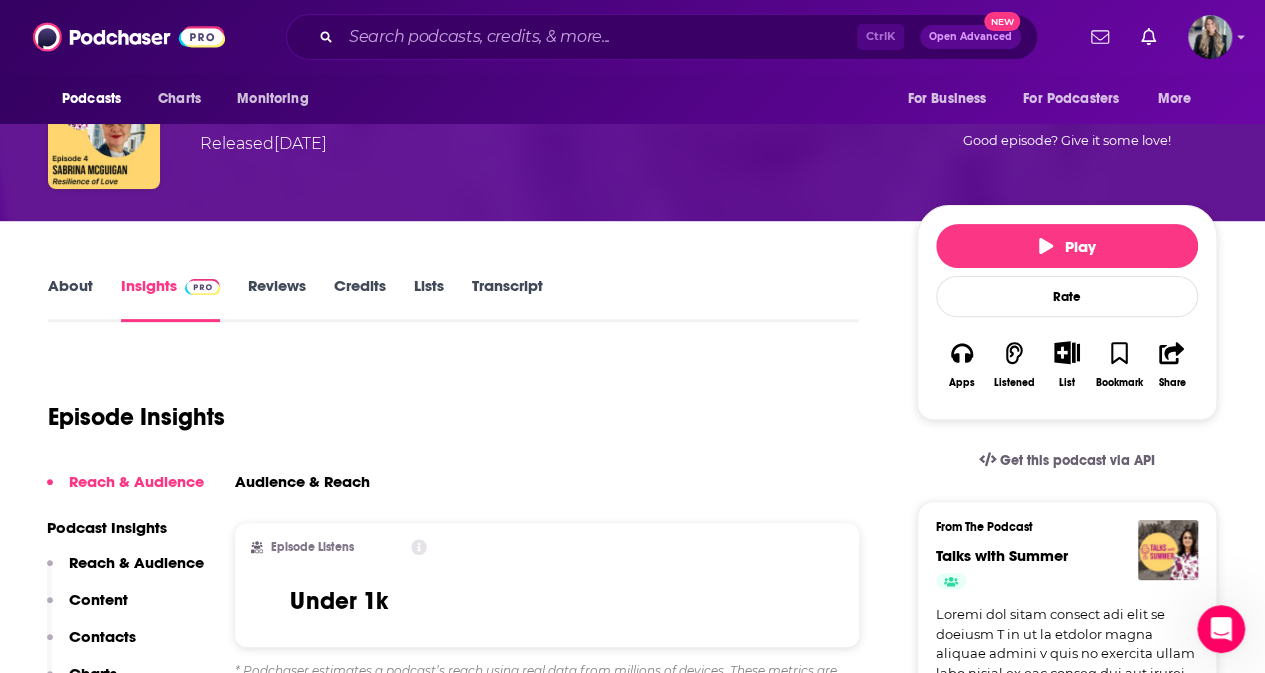 click on "Credits" at bounding box center [360, 299] 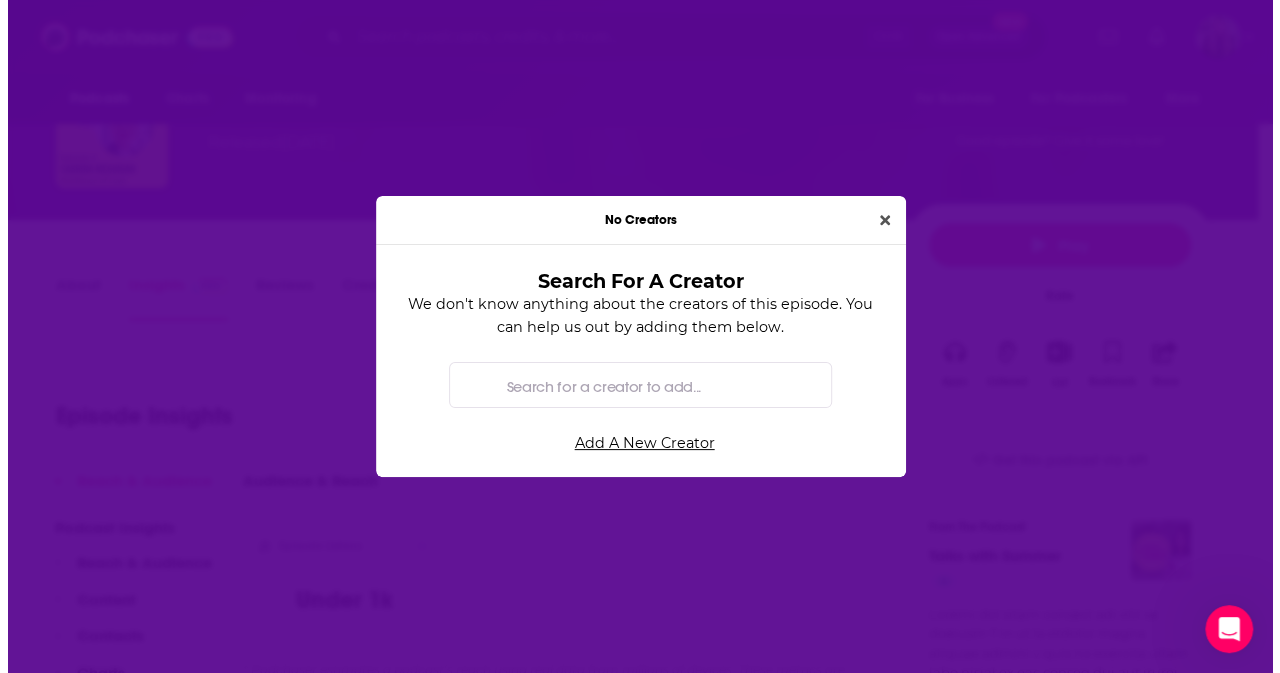 scroll, scrollTop: 0, scrollLeft: 0, axis: both 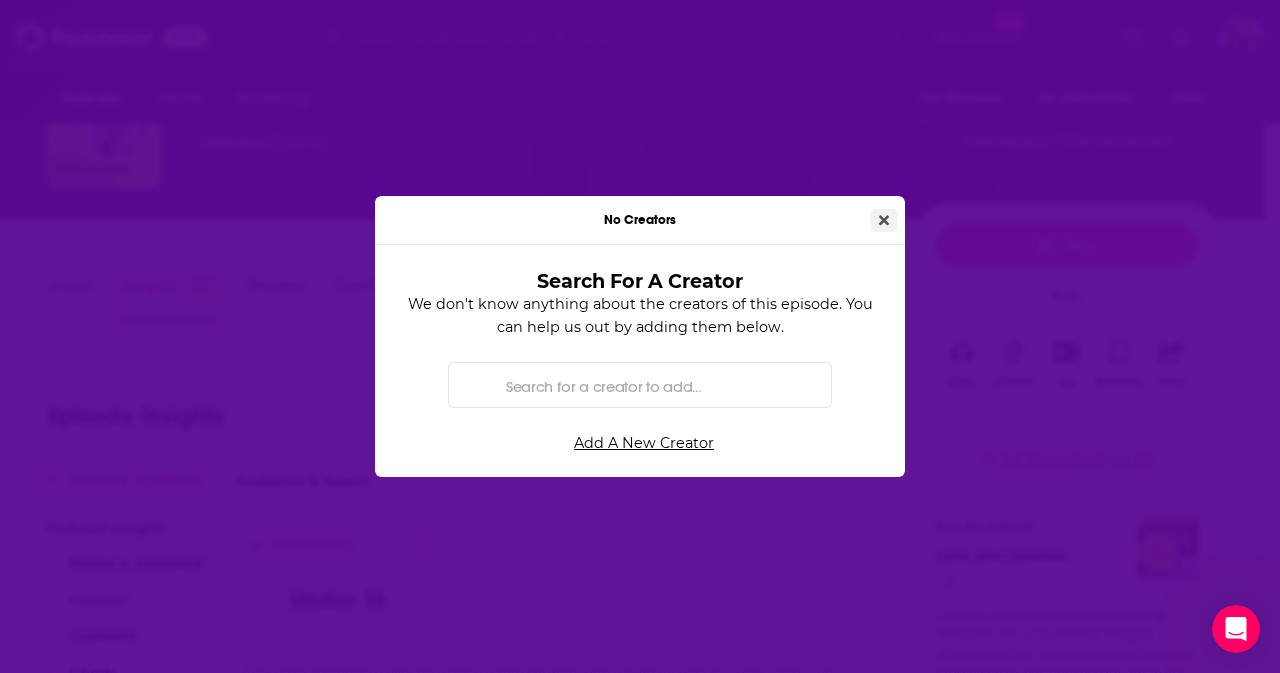 click 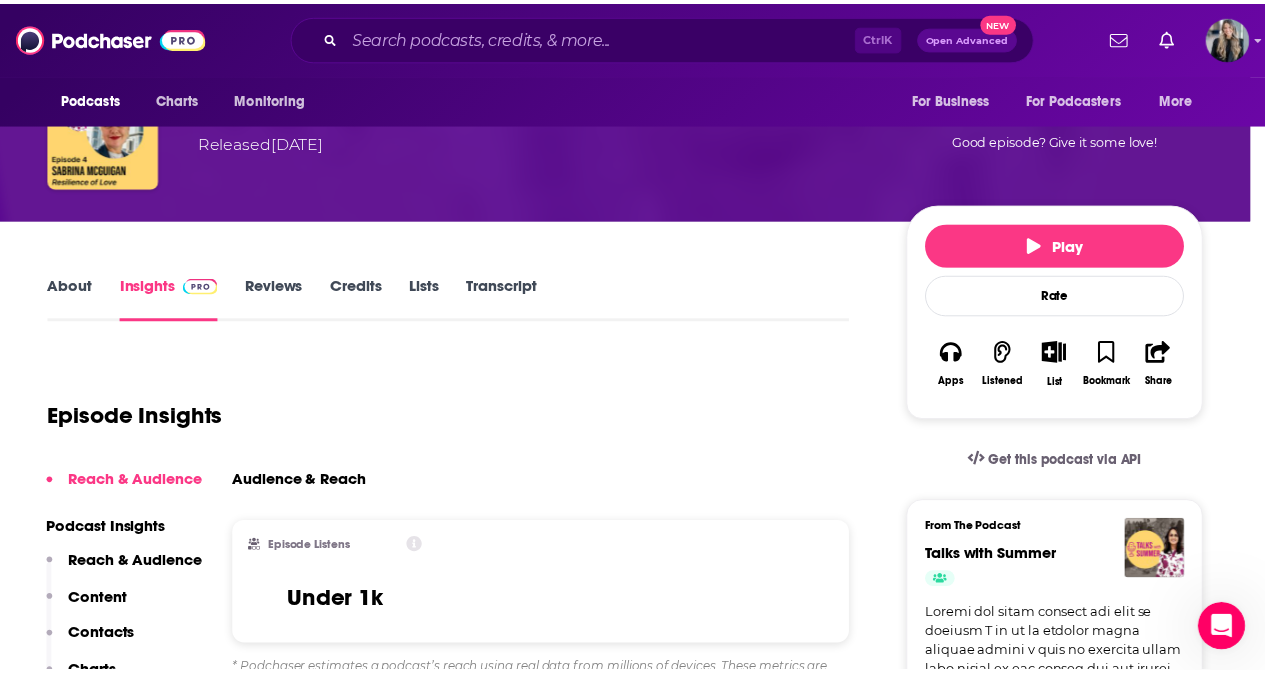 scroll, scrollTop: 160, scrollLeft: 0, axis: vertical 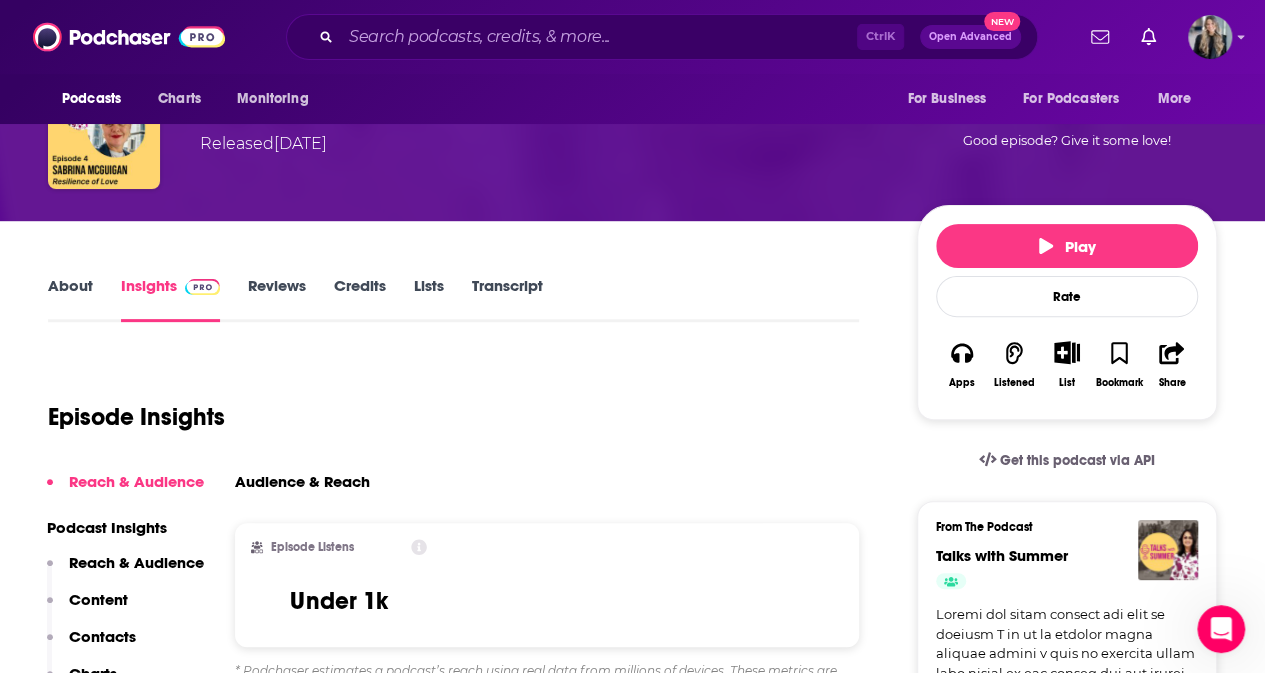 drag, startPoint x: 523, startPoint y: 274, endPoint x: 494, endPoint y: 368, distance: 98.37174 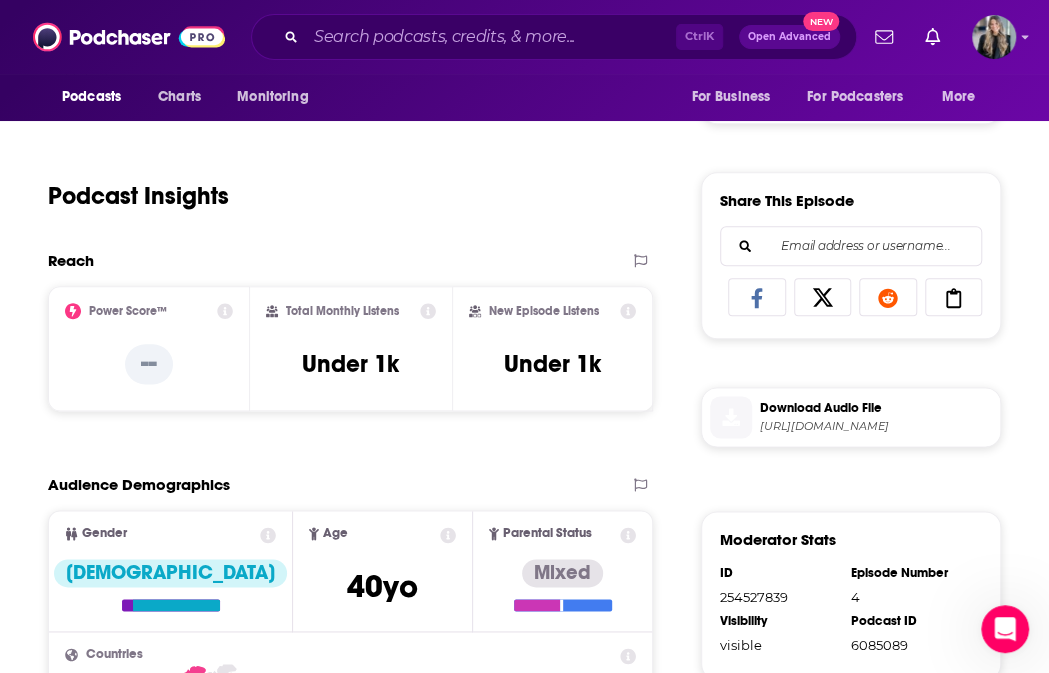scroll, scrollTop: 350, scrollLeft: 0, axis: vertical 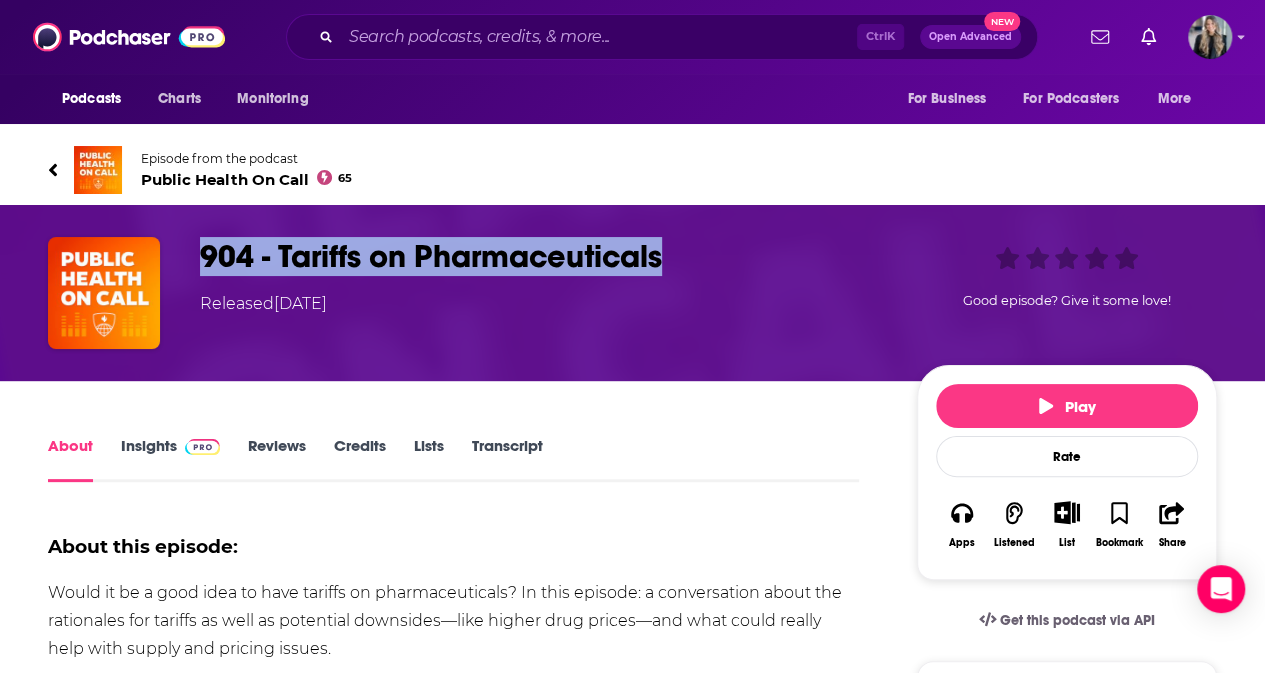 drag, startPoint x: 678, startPoint y: 259, endPoint x: 171, endPoint y: 247, distance: 507.142 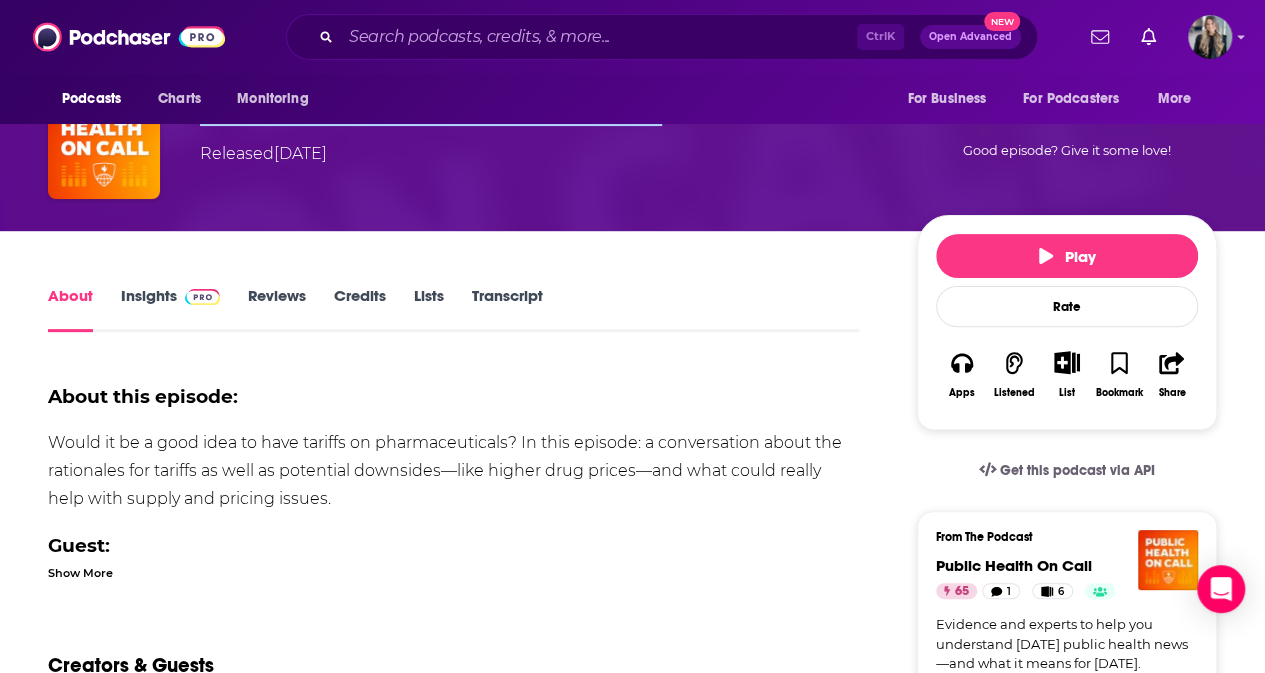 scroll, scrollTop: 124, scrollLeft: 0, axis: vertical 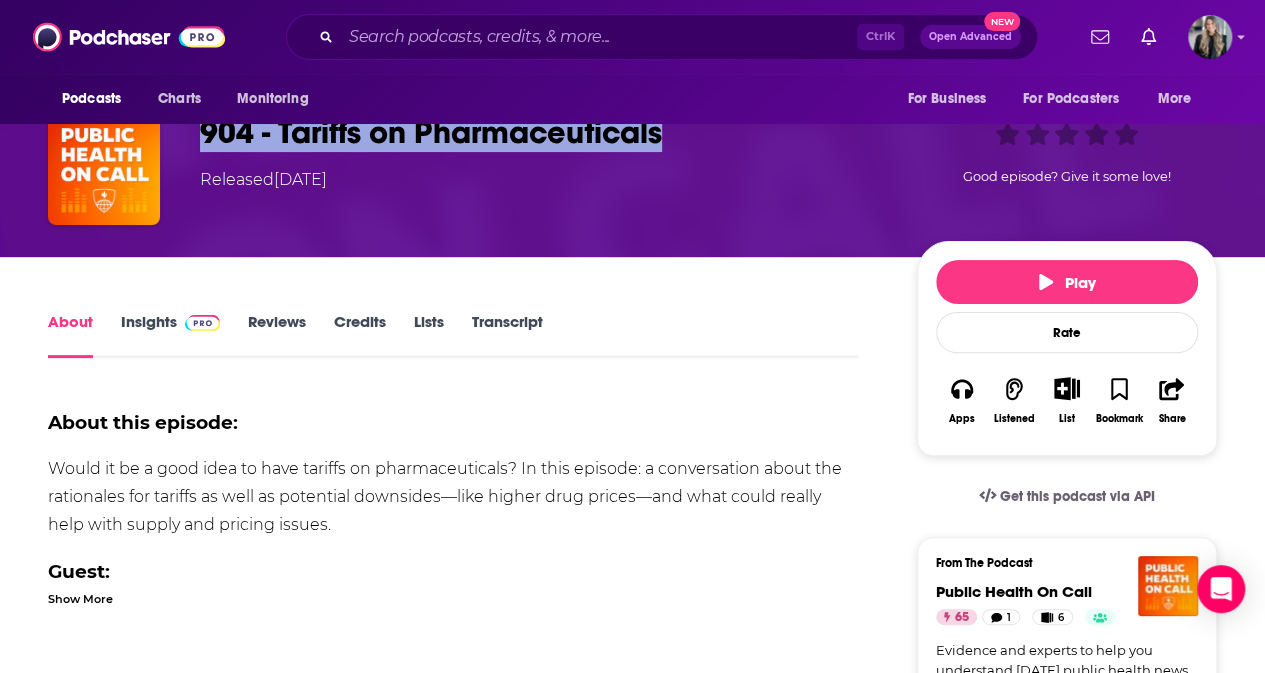 click at bounding box center (202, 323) 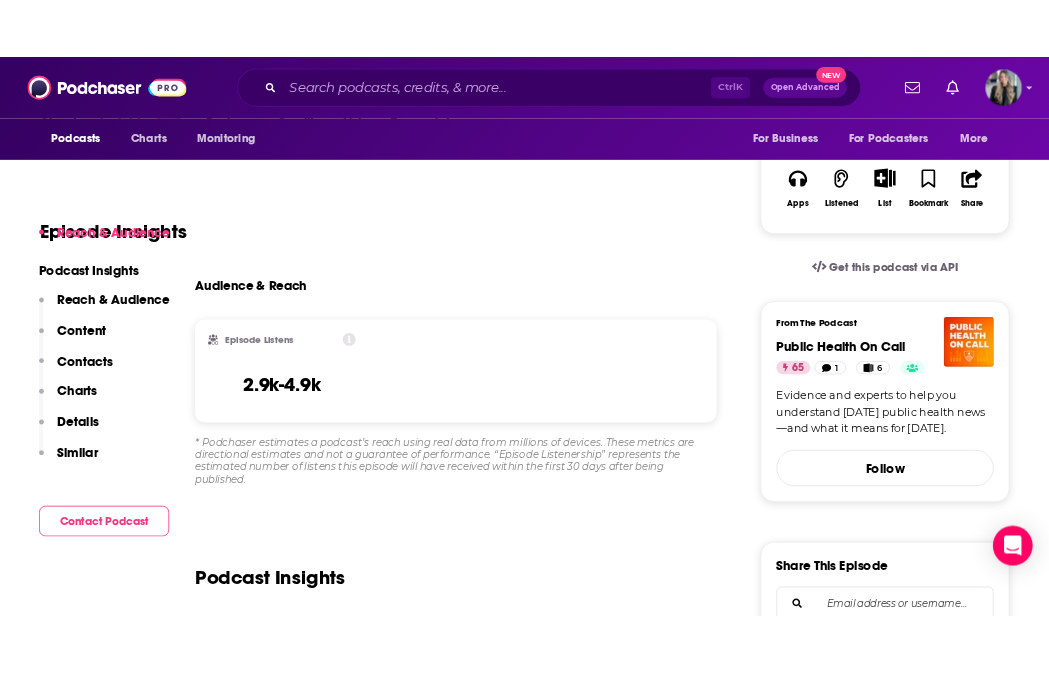 scroll, scrollTop: 399, scrollLeft: 0, axis: vertical 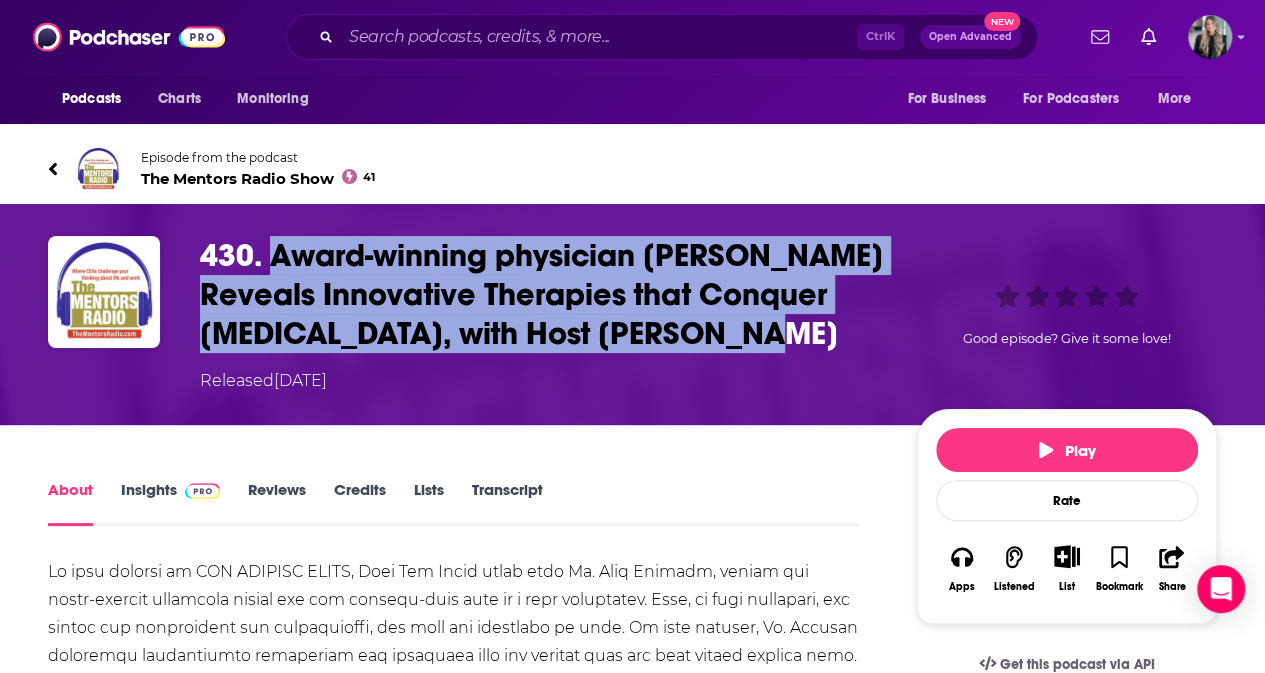 drag, startPoint x: 702, startPoint y: 340, endPoint x: 275, endPoint y: 255, distance: 435.378 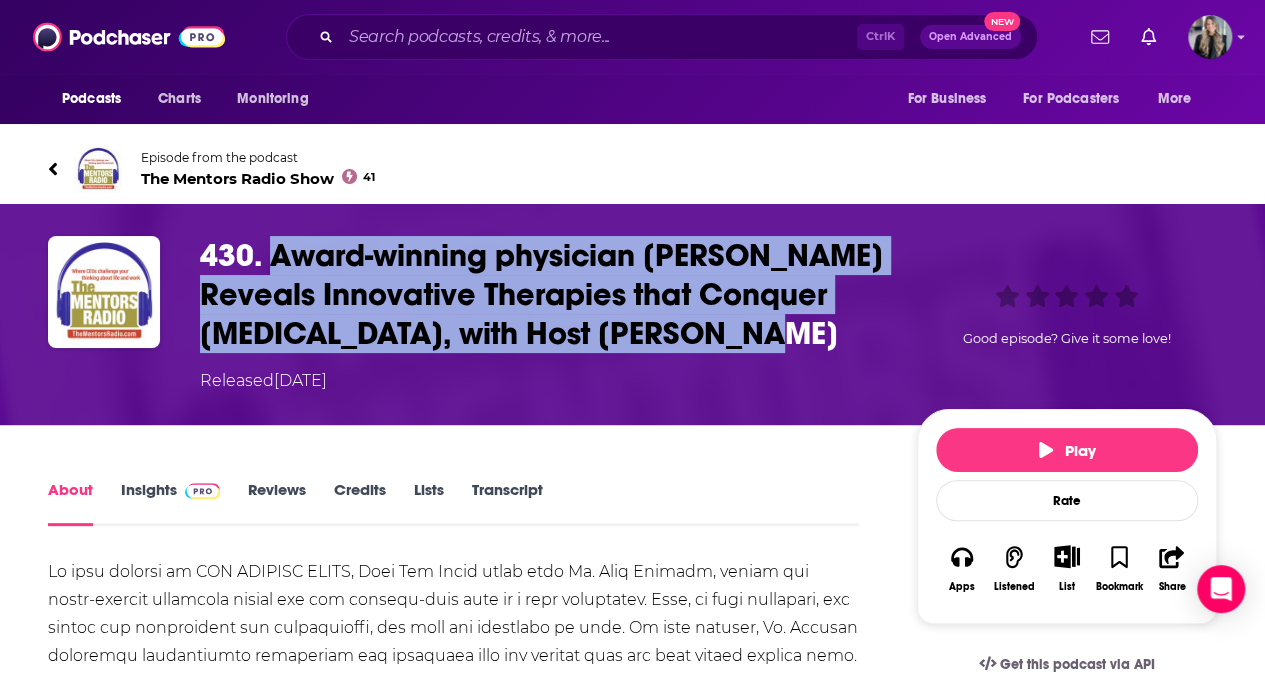 click on "430. Award-winning physician Dr. Paul Christo Reveals Innovative Therapies that Conquer Chronic Pain, with Host Dan Hesse" at bounding box center [542, 294] 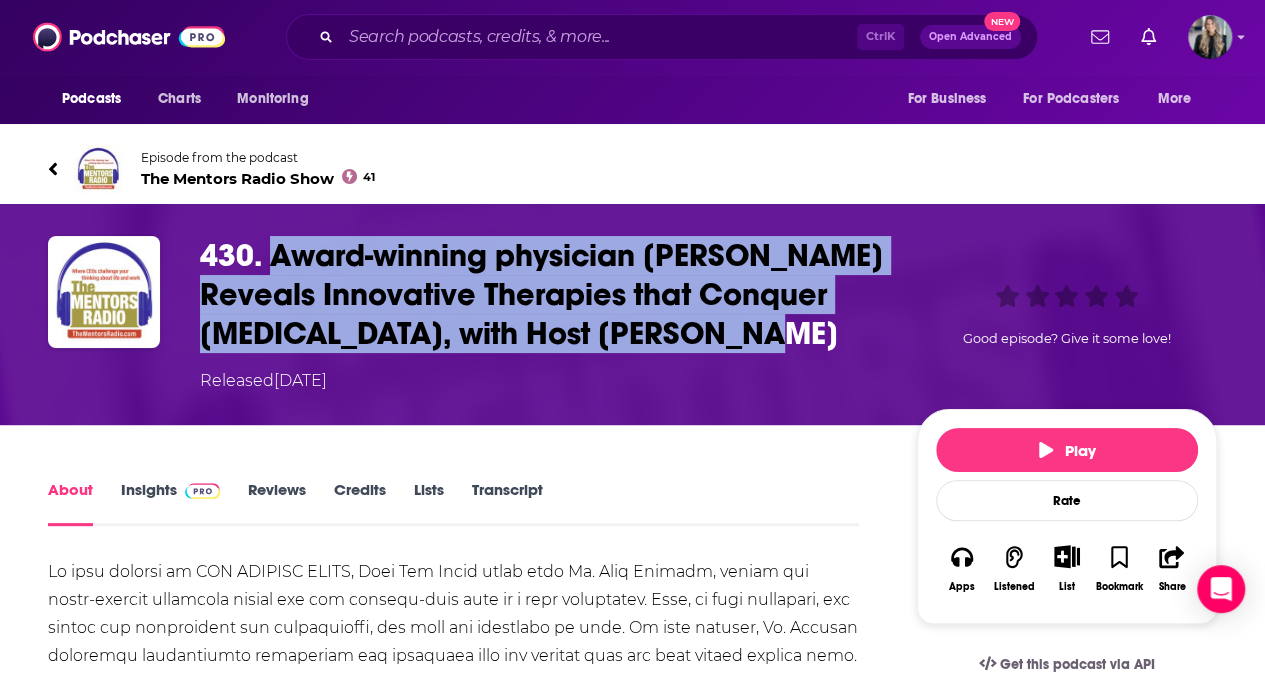 scroll, scrollTop: 15, scrollLeft: 0, axis: vertical 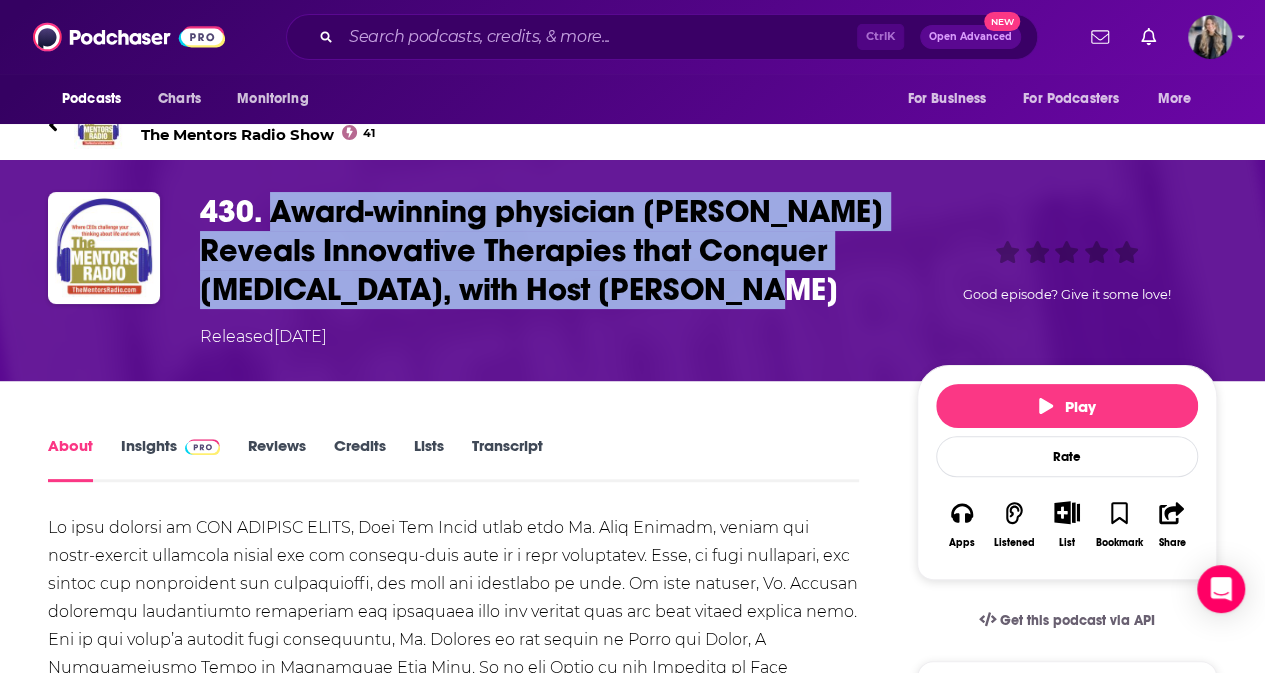 click on "About Insights Reviews Credits Lists Transcript
SHOW NOTES:
DR. PAUL CHRISTO:
BIO:
BIO: Dr. Paul Christo
BOOK:
Aches and Gains- A Comprehensive Guide to Overcoming Your Pain, by Dr. Paul Christo, Dale Leopold, et al.
WEBSITE:
Aches and Gains Radio Show Show More Creators & Guests We don't know anything about the creators of this episode yet . You can   add them yourself   so they can be credited for this and other podcasts. Episode Reviews This episode hasn't been reviewed yet. You can  add a review   to show others what you thought. This podcast, its content, and its artwork are not owned by, affiliated with, or endorsed by Podchaser.   Play Rate Apps Listened List Bookmark Share Get this podcast via API From The Podcast The Mentors Radio Show 41 Remarkable CEOs Tom Loarie and Dan Hesse and their guests deliver real-world advice, experience, stories, lessons learned, examples, failures, funny moments, successes, and more to help YOU find purpose, success and happiness in life and work! Follow ," at bounding box center [632, 1197] 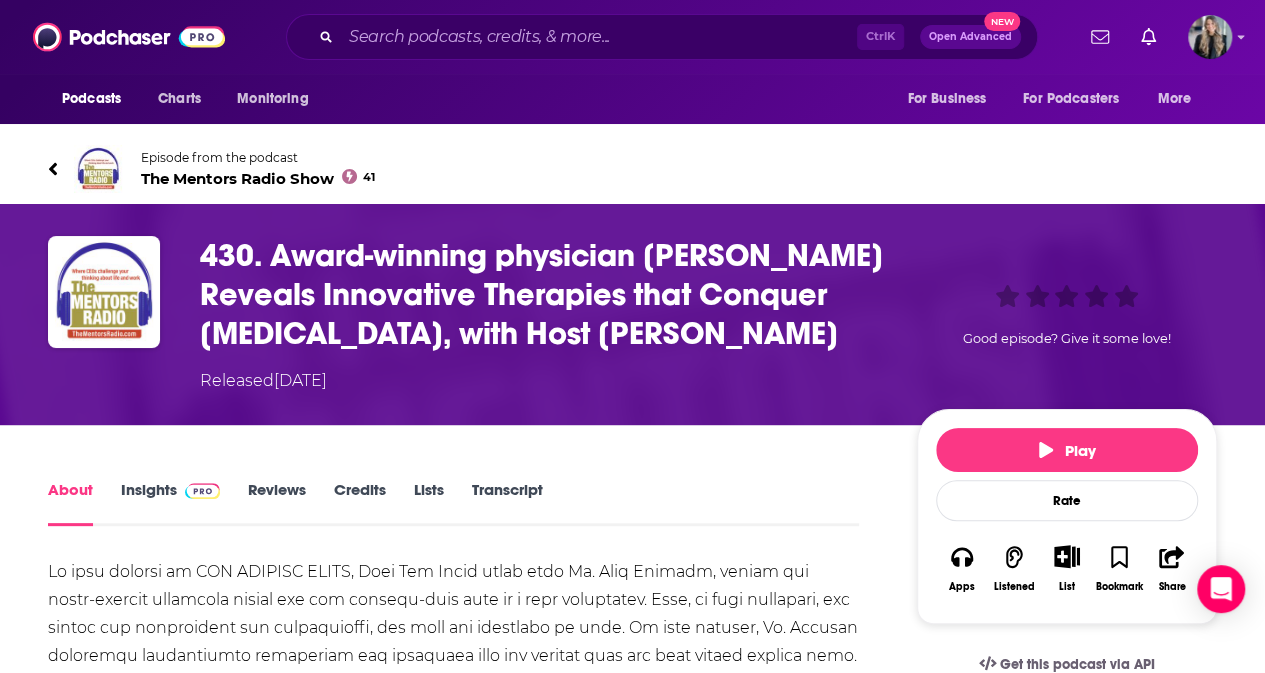 scroll, scrollTop: 4, scrollLeft: 0, axis: vertical 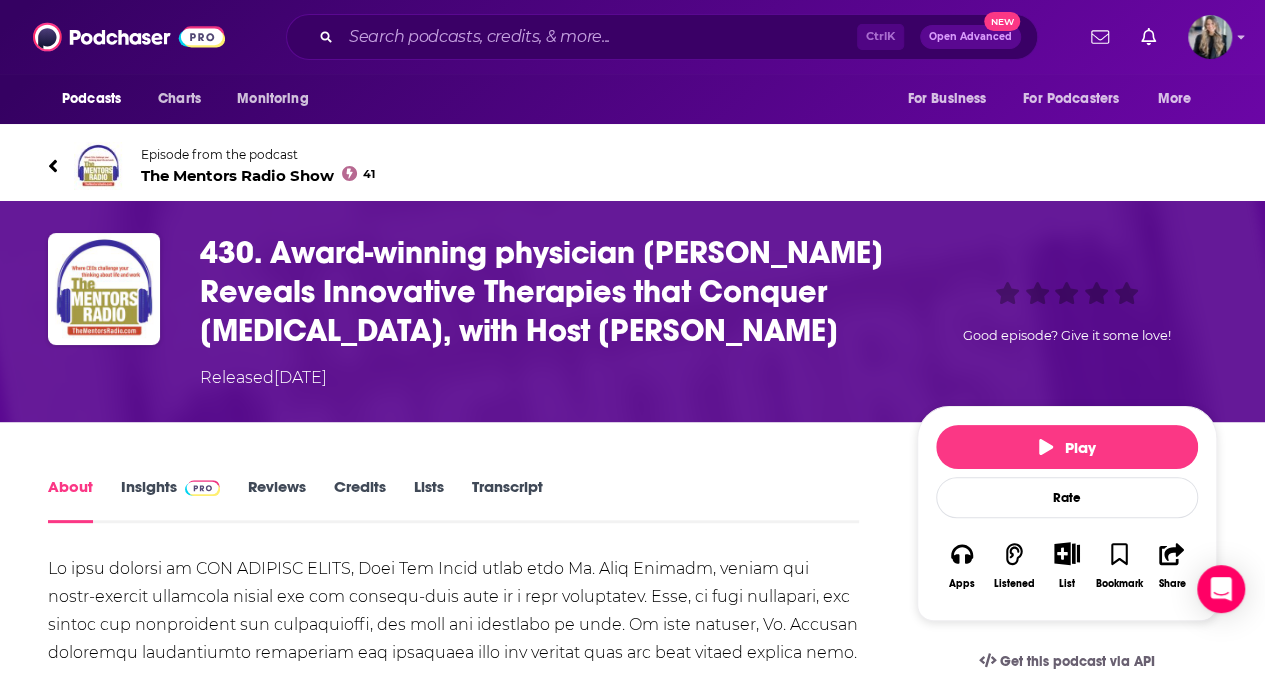click on "430. Award-winning physician Dr. Paul Christo Reveals Innovative Therapies that Conquer Chronic Pain, with Host Dan Hesse" at bounding box center (542, 291) 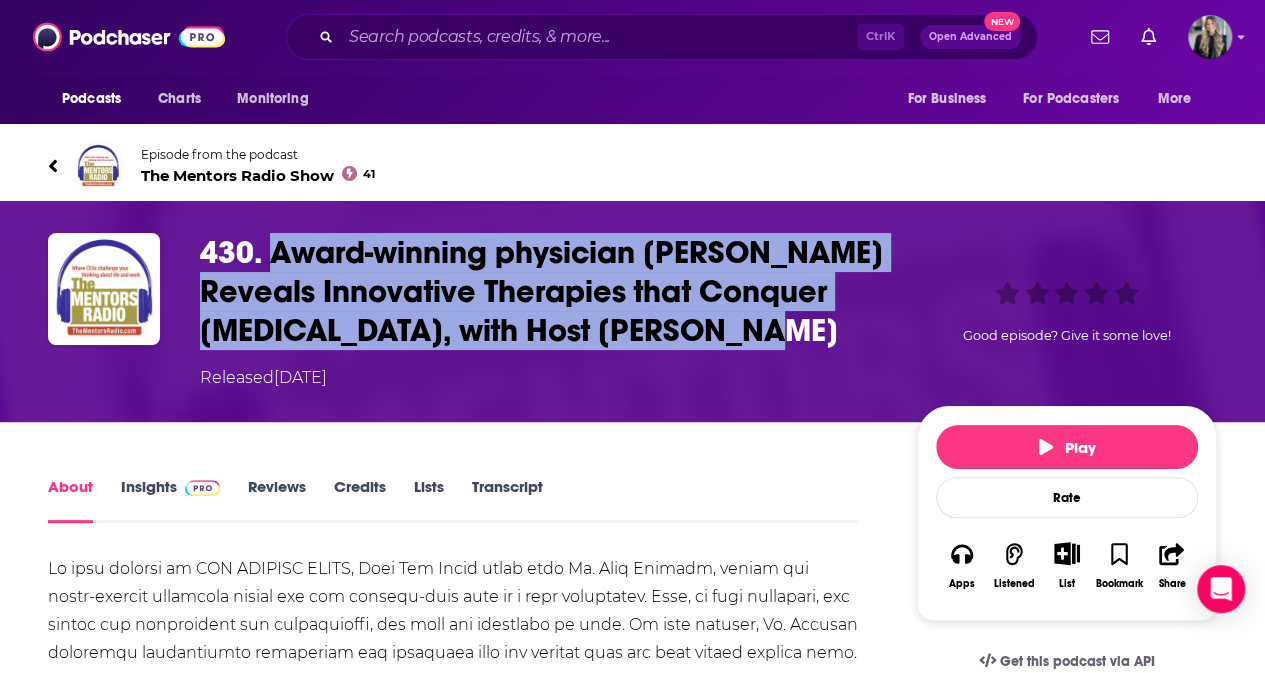 drag, startPoint x: 701, startPoint y: 333, endPoint x: 273, endPoint y: 238, distance: 438.41647 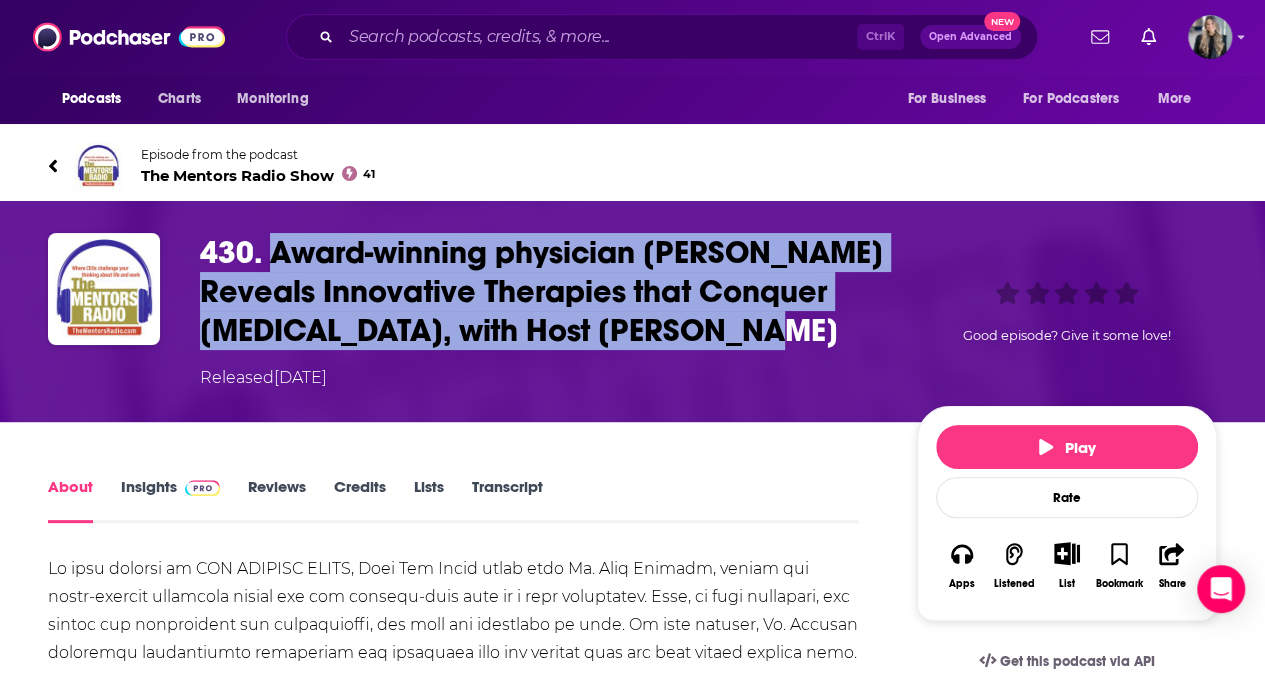 click on "430. Award-winning physician Dr. Paul Christo Reveals Innovative Therapies that Conquer Chronic Pain, with Host Dan Hesse" at bounding box center (542, 291) 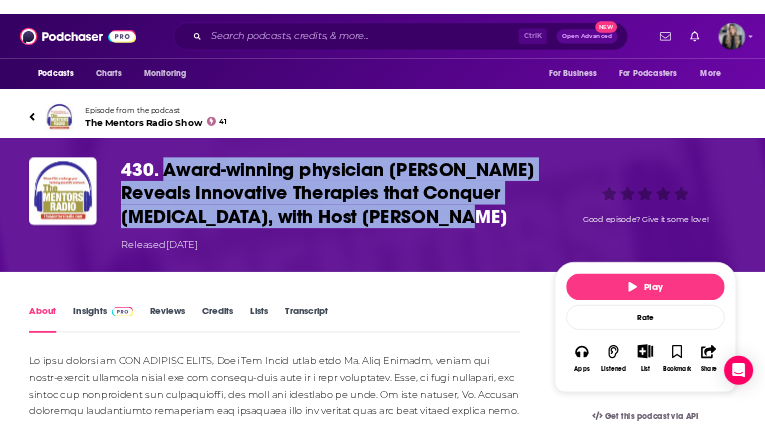 scroll, scrollTop: 2, scrollLeft: 0, axis: vertical 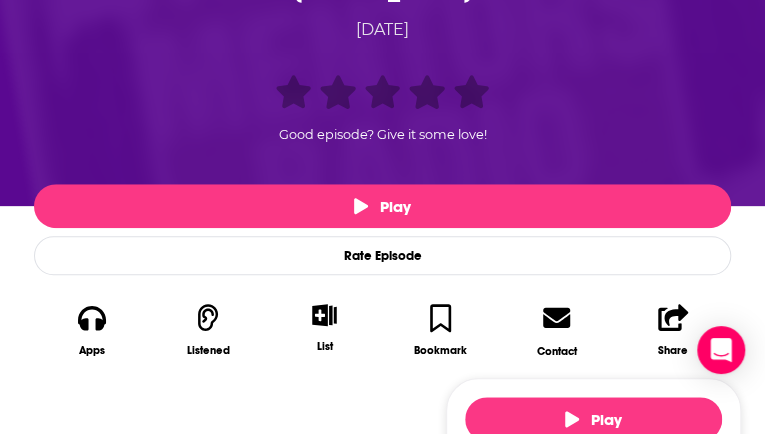 click on "Insights" at bounding box center [142, 467] 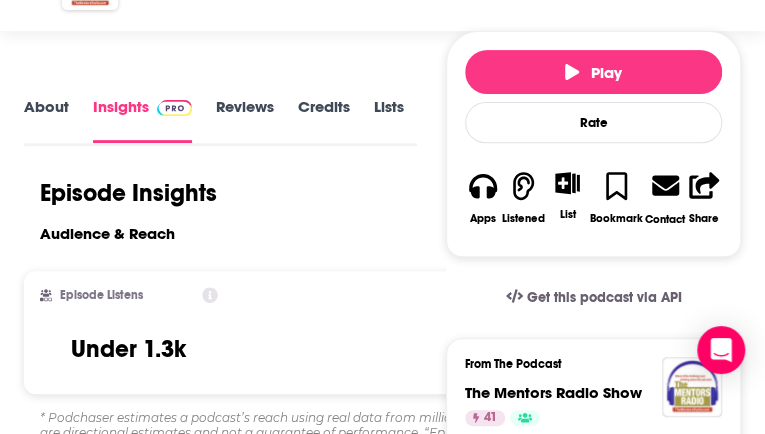 scroll, scrollTop: 175, scrollLeft: 0, axis: vertical 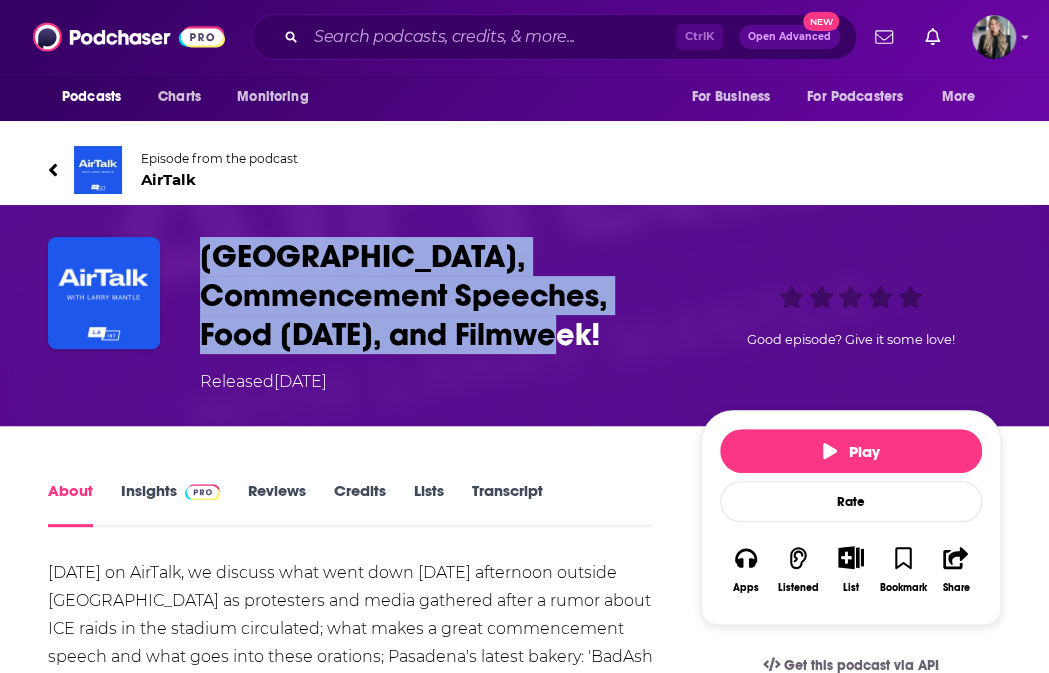 drag, startPoint x: 606, startPoint y: 325, endPoint x: 196, endPoint y: 245, distance: 417.73196 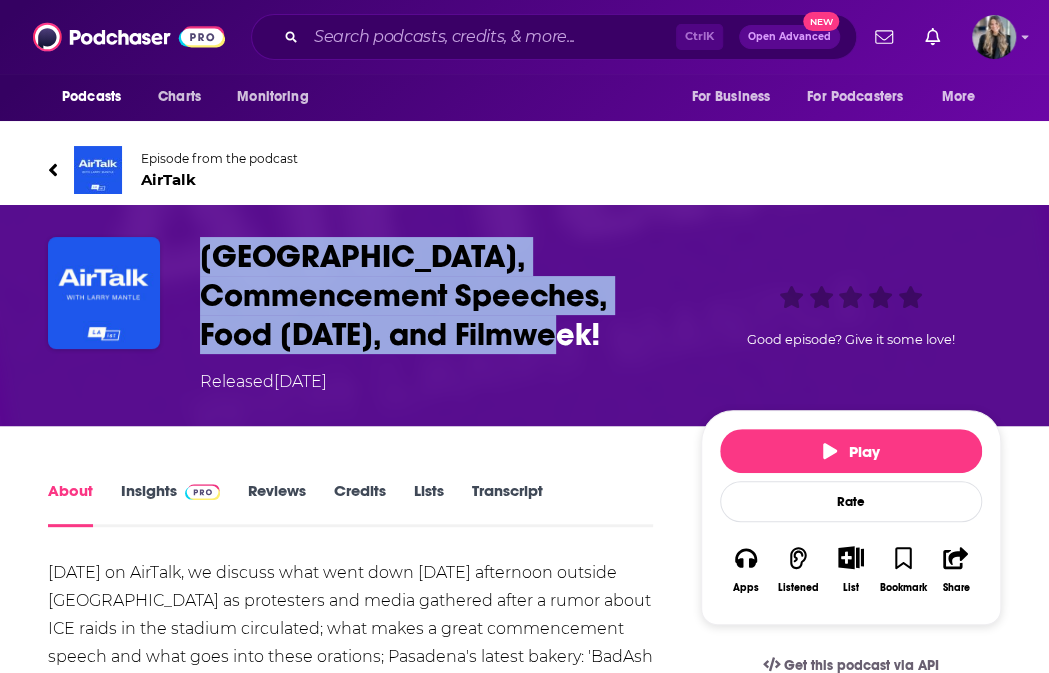 click on "[GEOGRAPHIC_DATA], Commencement Speeches, Food [DATE], and Filmweek! Released  [DATE] Good episode? Give it some love!" at bounding box center (524, 315) 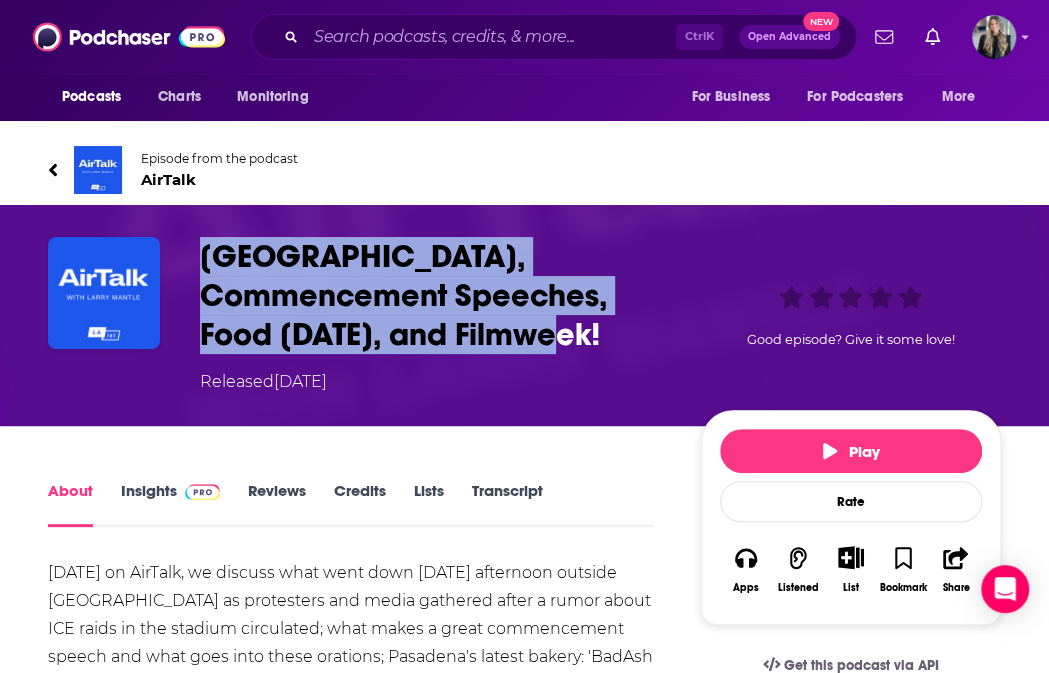 click on "Insights" at bounding box center (170, 504) 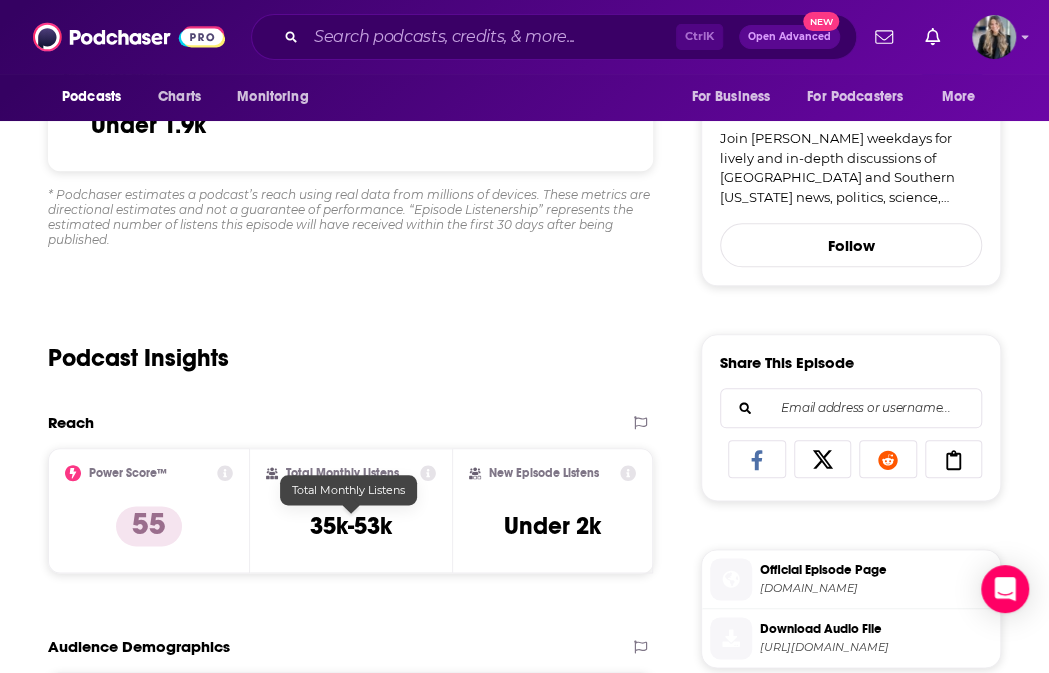 scroll, scrollTop: 717, scrollLeft: 0, axis: vertical 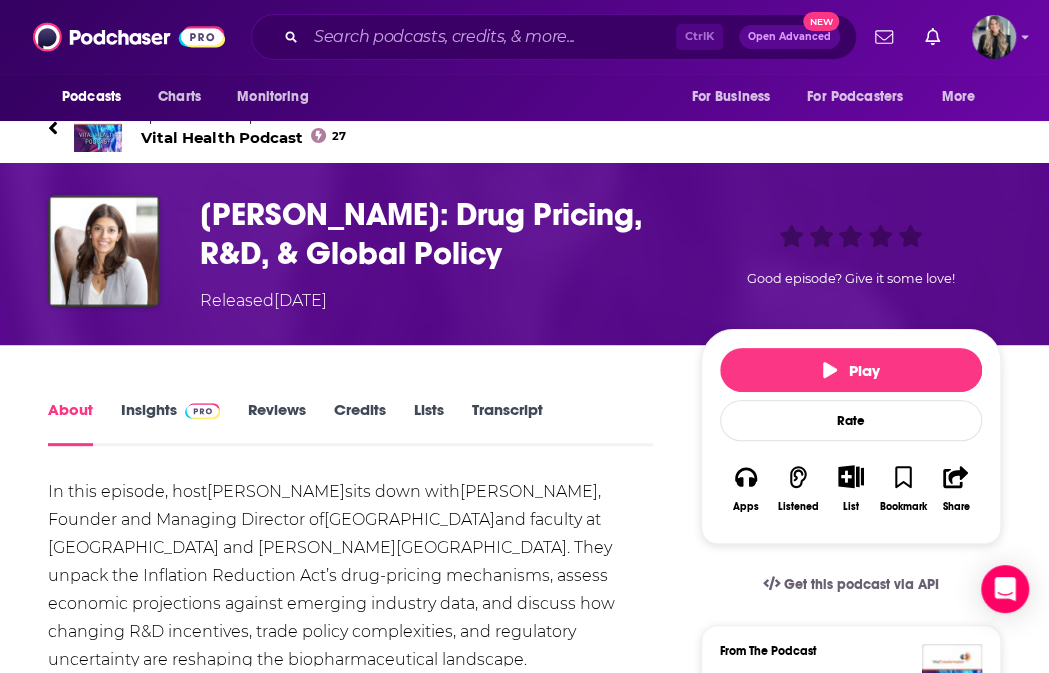 drag, startPoint x: 532, startPoint y: 248, endPoint x: 193, endPoint y: 216, distance: 340.507 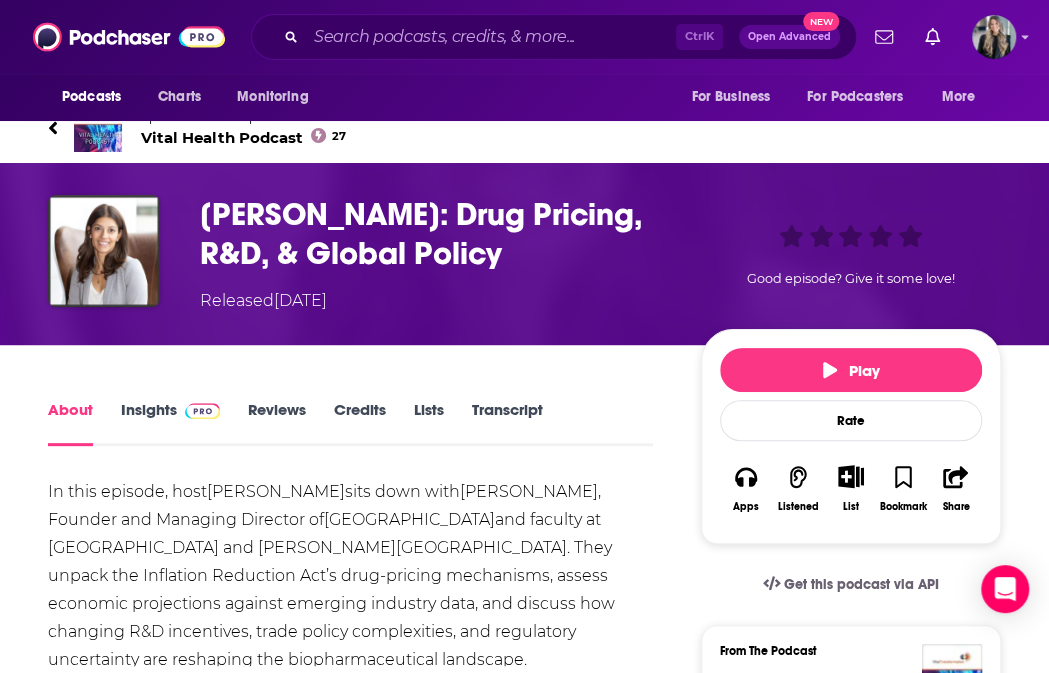 click on "[PERSON_NAME]: Drug Pricing, R&D, & Global Policy Released  [DATE] Good episode? Give it some love!" at bounding box center (524, 254) 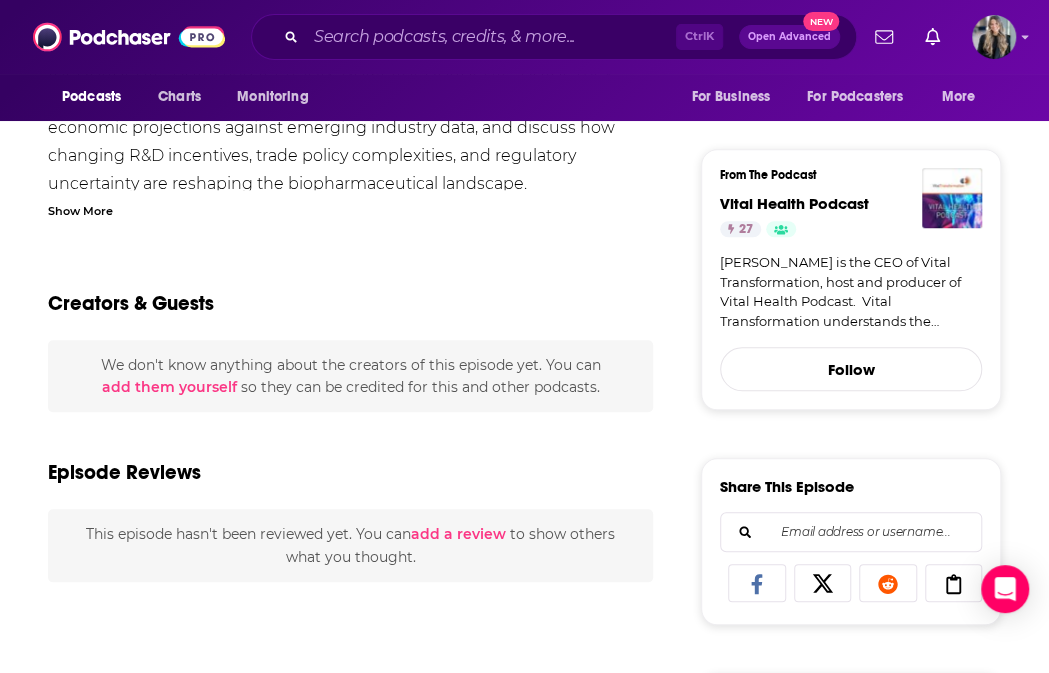 scroll, scrollTop: 145, scrollLeft: 0, axis: vertical 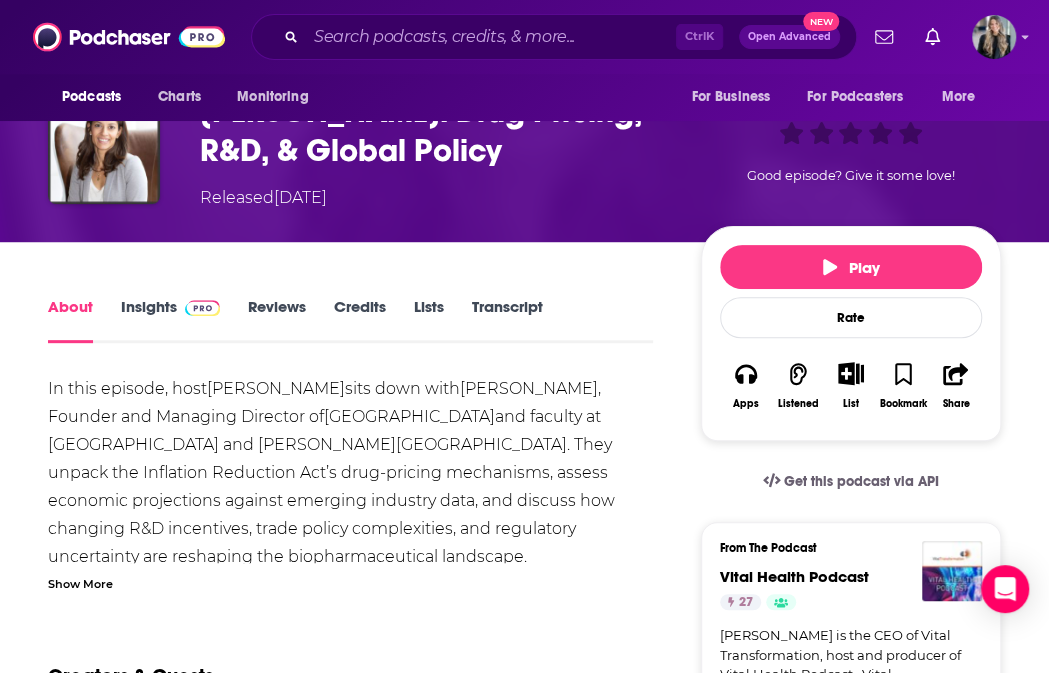 click on "Insights" at bounding box center [170, 320] 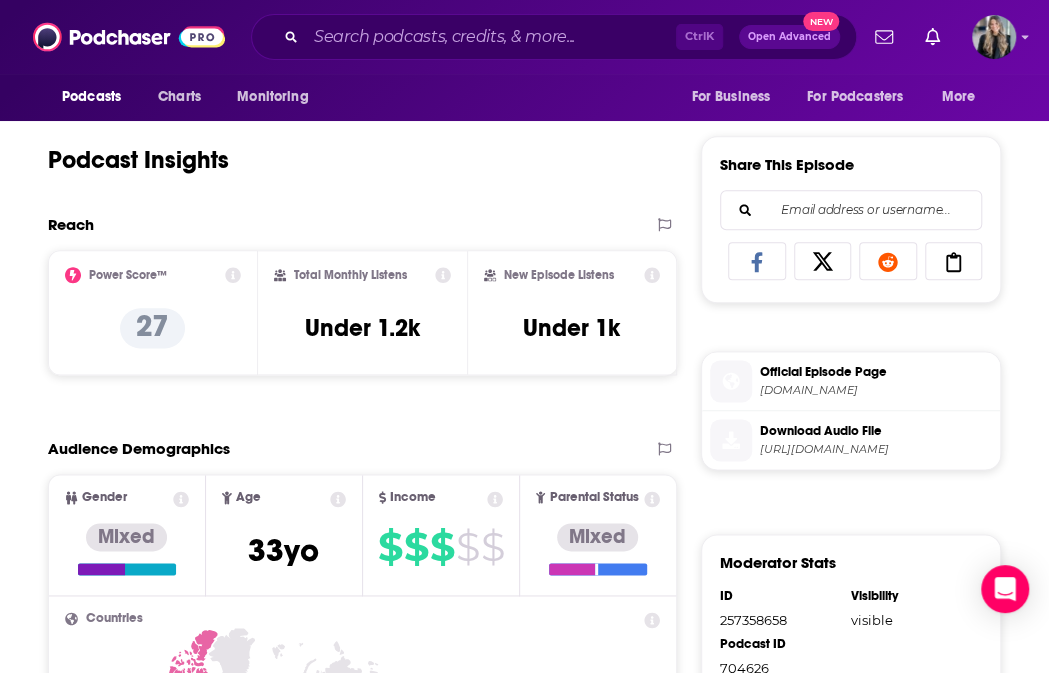 scroll, scrollTop: 780, scrollLeft: 0, axis: vertical 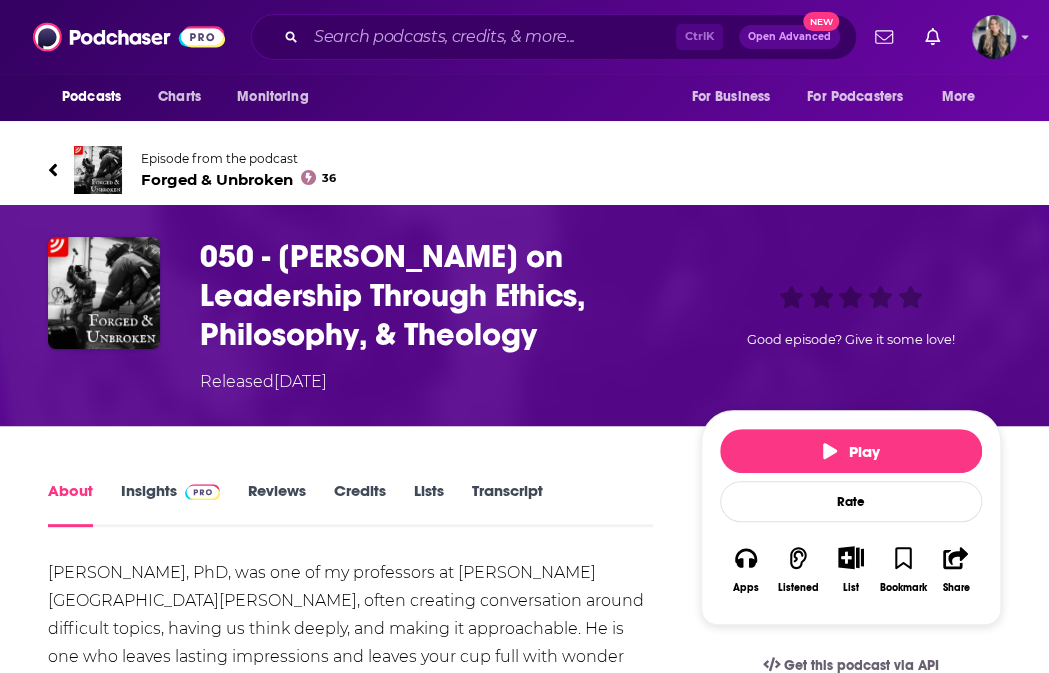 drag, startPoint x: 550, startPoint y: 329, endPoint x: 197, endPoint y: 250, distance: 361.73193 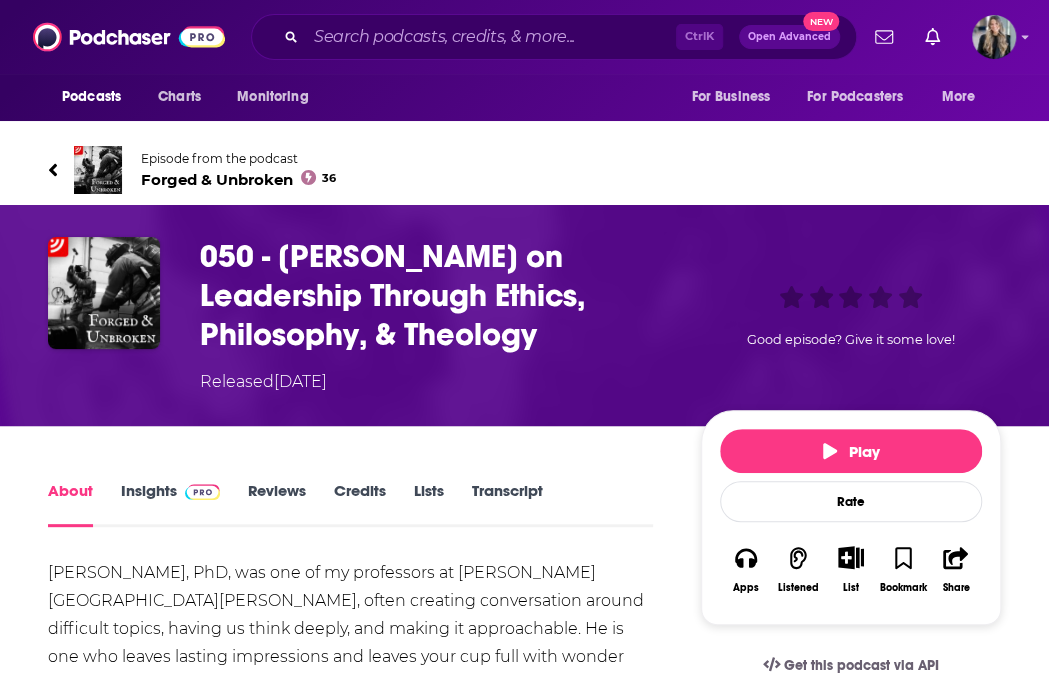 copy on "050 - Chris Dreisbach on Leadership Through Ethics, Philosophy, & Theology" 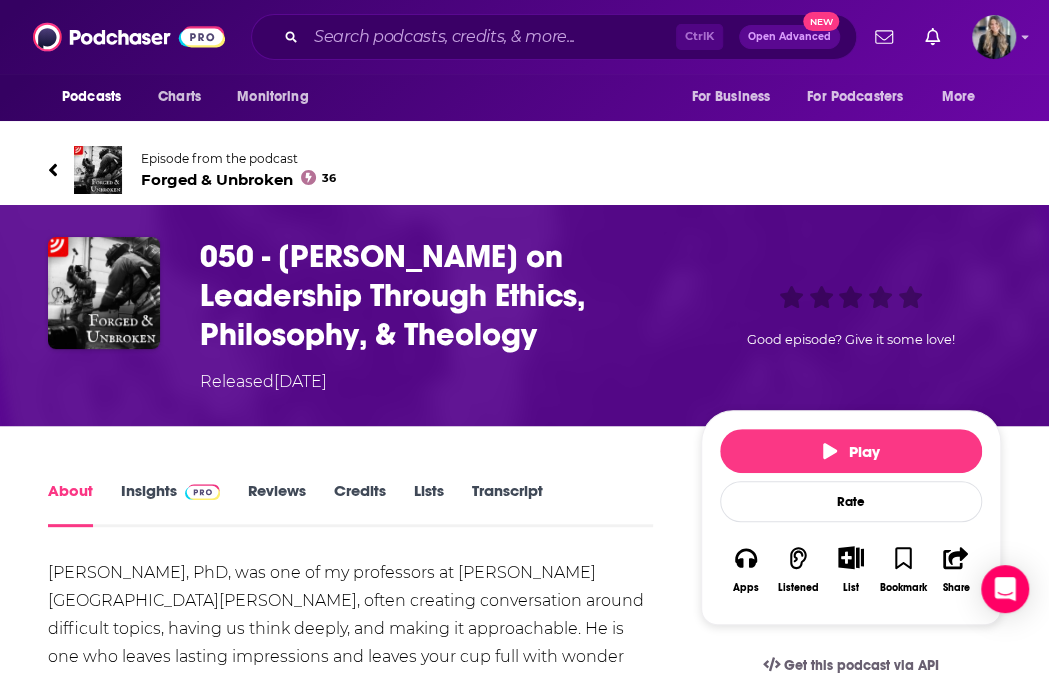copy on "050 - Chris Dreisbach on Leadership Through Ethics, Philosophy, & Theology" 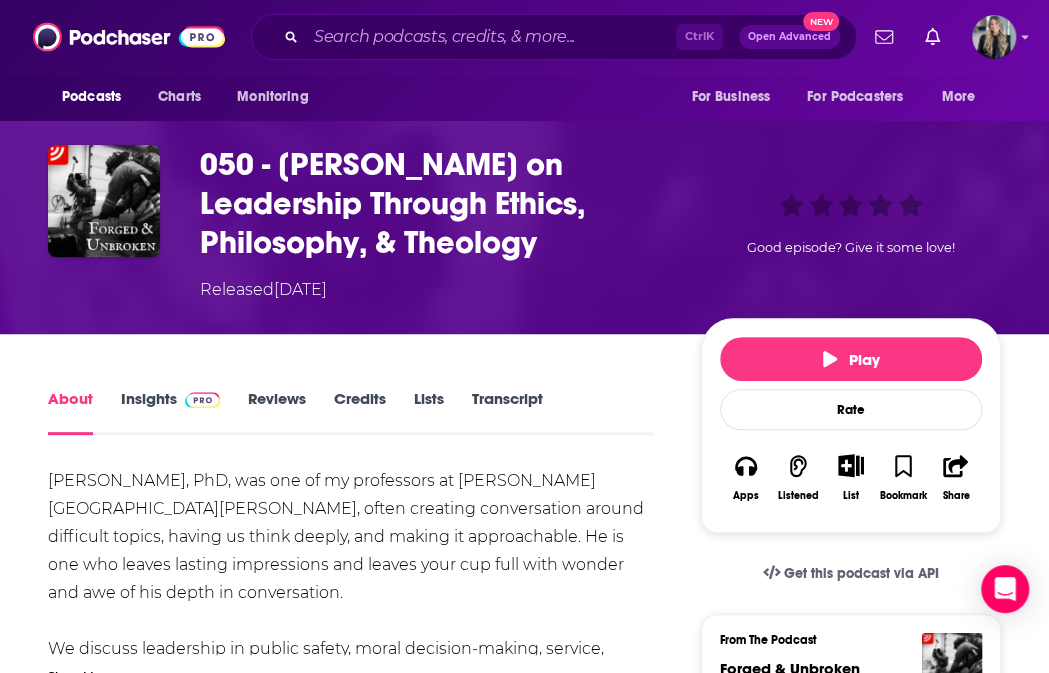 scroll, scrollTop: 83, scrollLeft: 0, axis: vertical 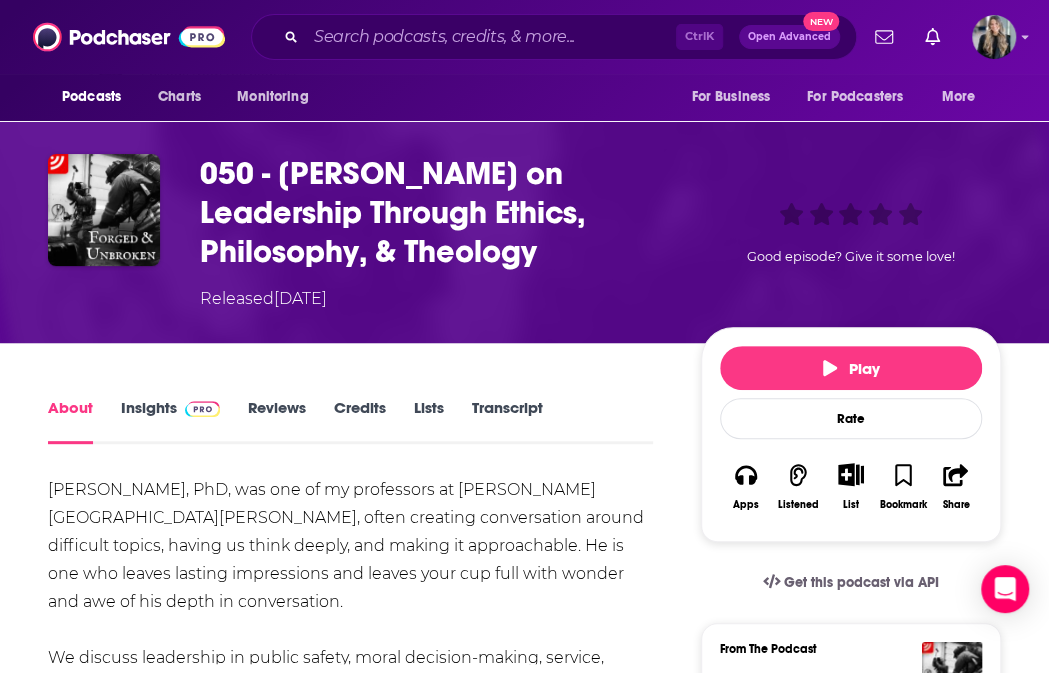 click on "Reviews" at bounding box center [277, 421] 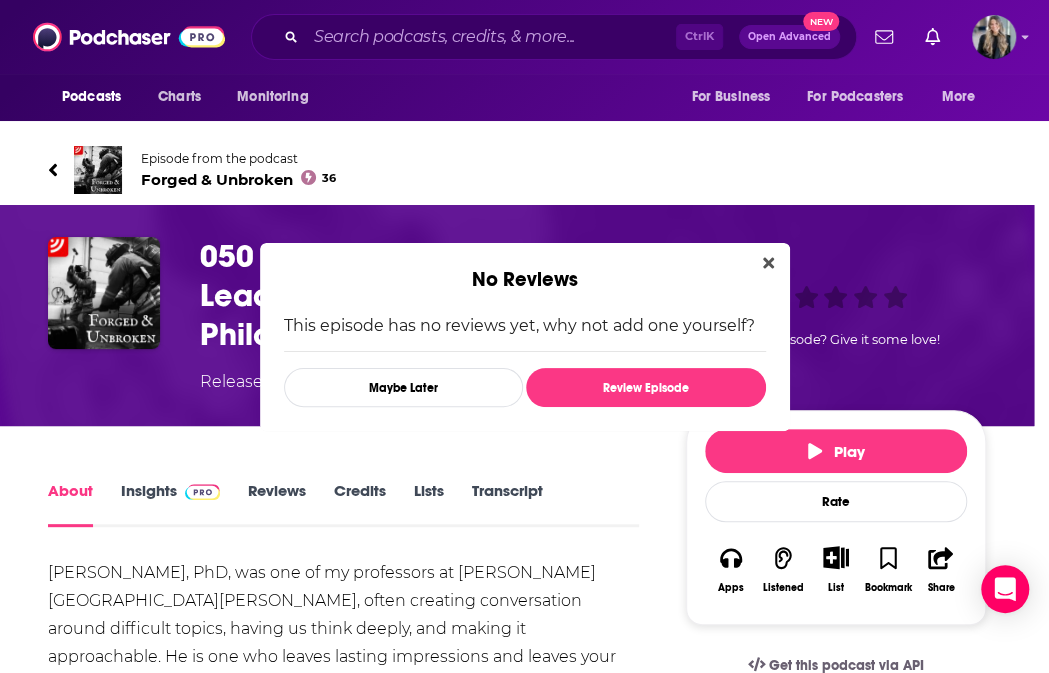 scroll, scrollTop: 0, scrollLeft: 0, axis: both 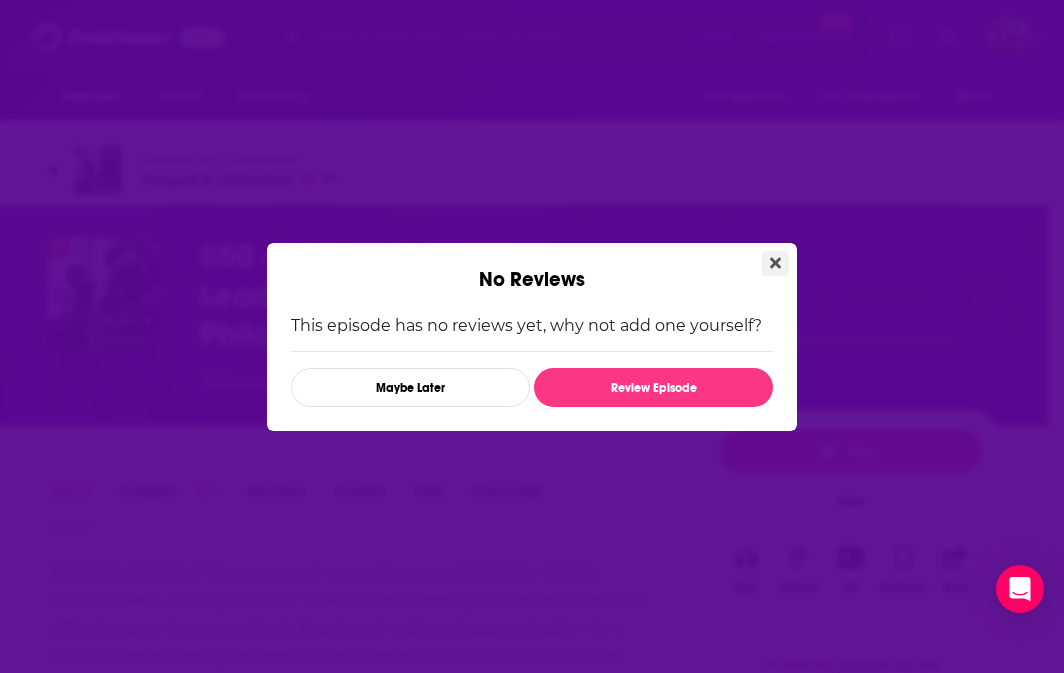click 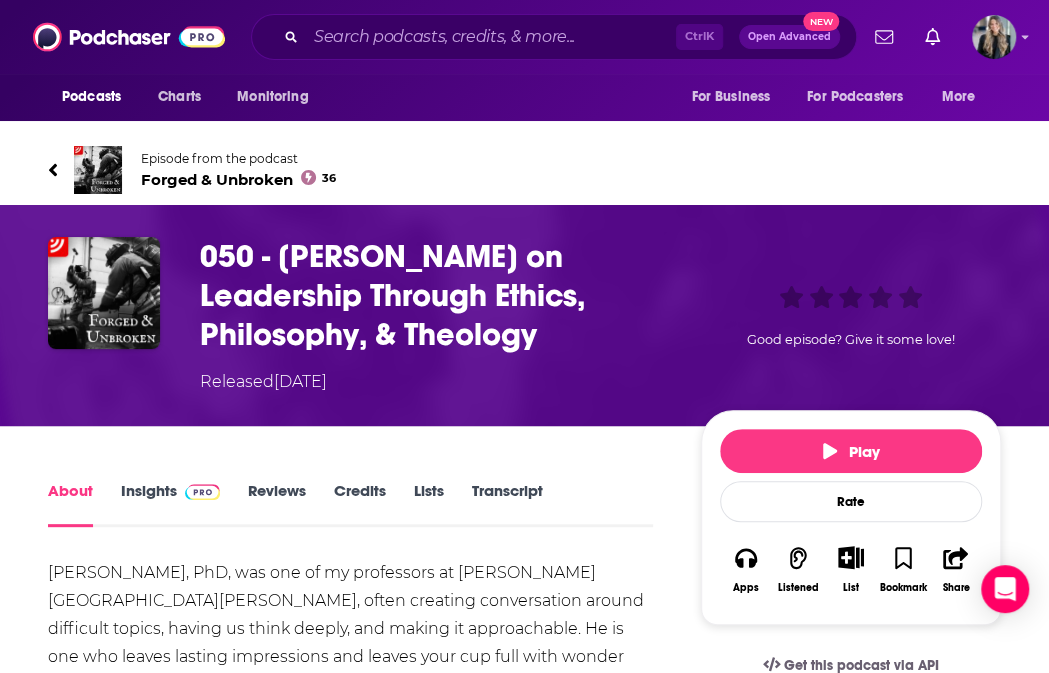 click on "Insights" at bounding box center (170, 504) 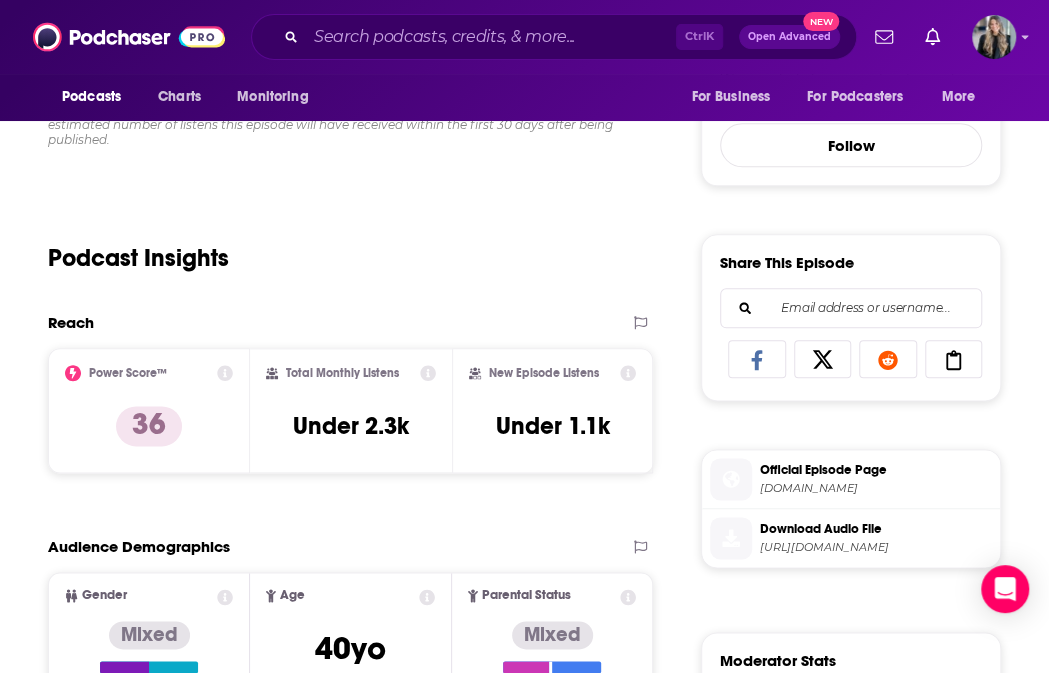 scroll, scrollTop: 778, scrollLeft: 0, axis: vertical 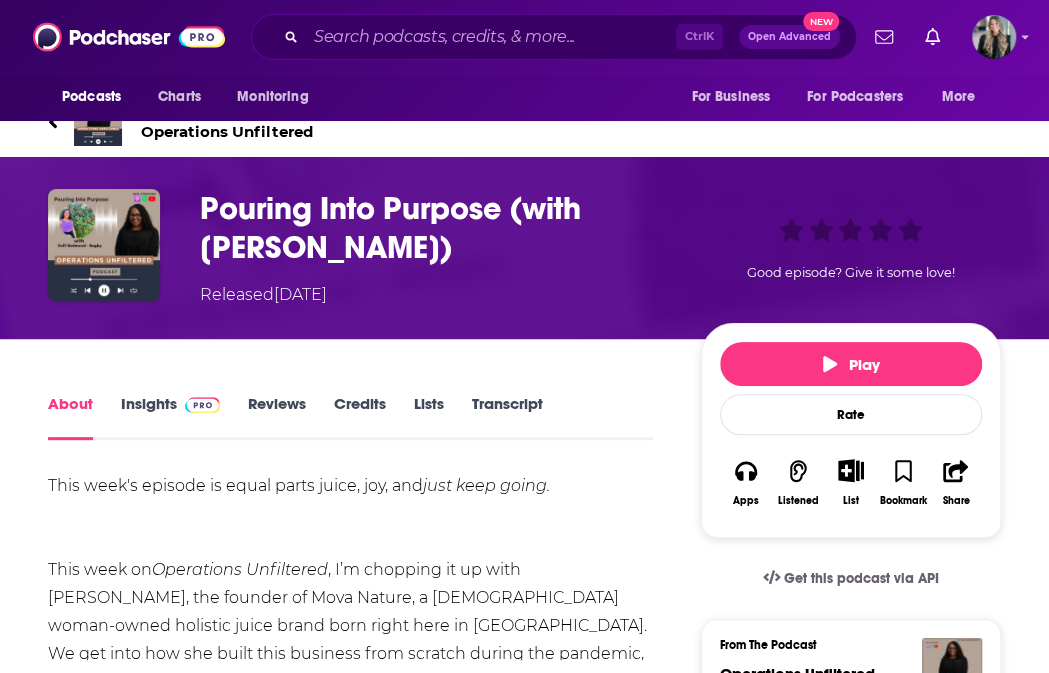 click on "Insights" at bounding box center (170, 417) 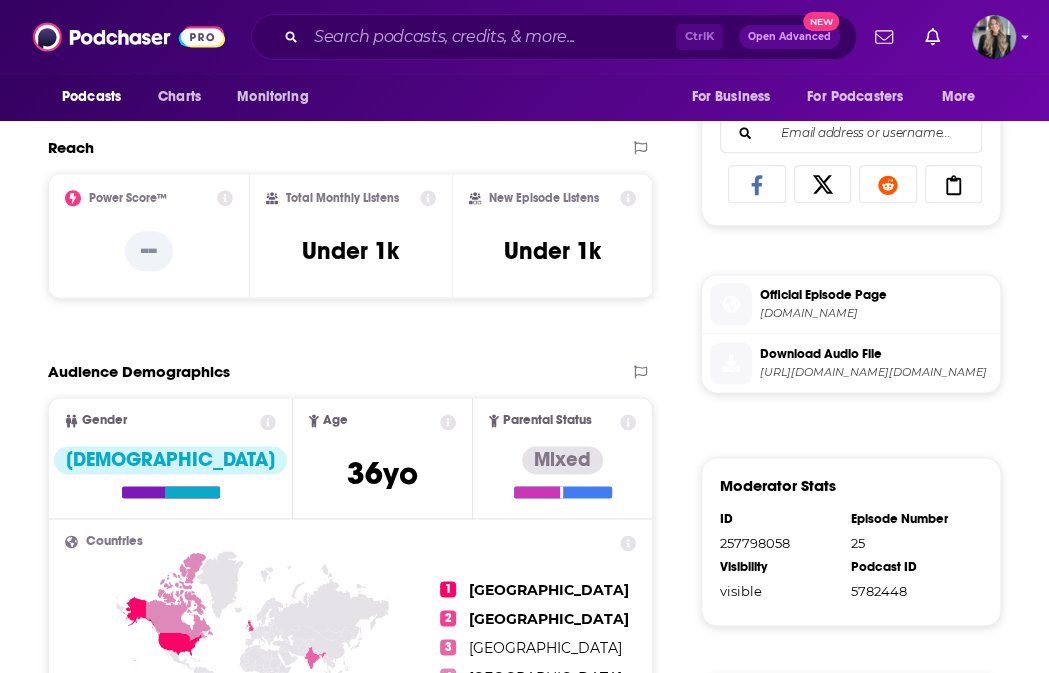 scroll, scrollTop: 919, scrollLeft: 0, axis: vertical 